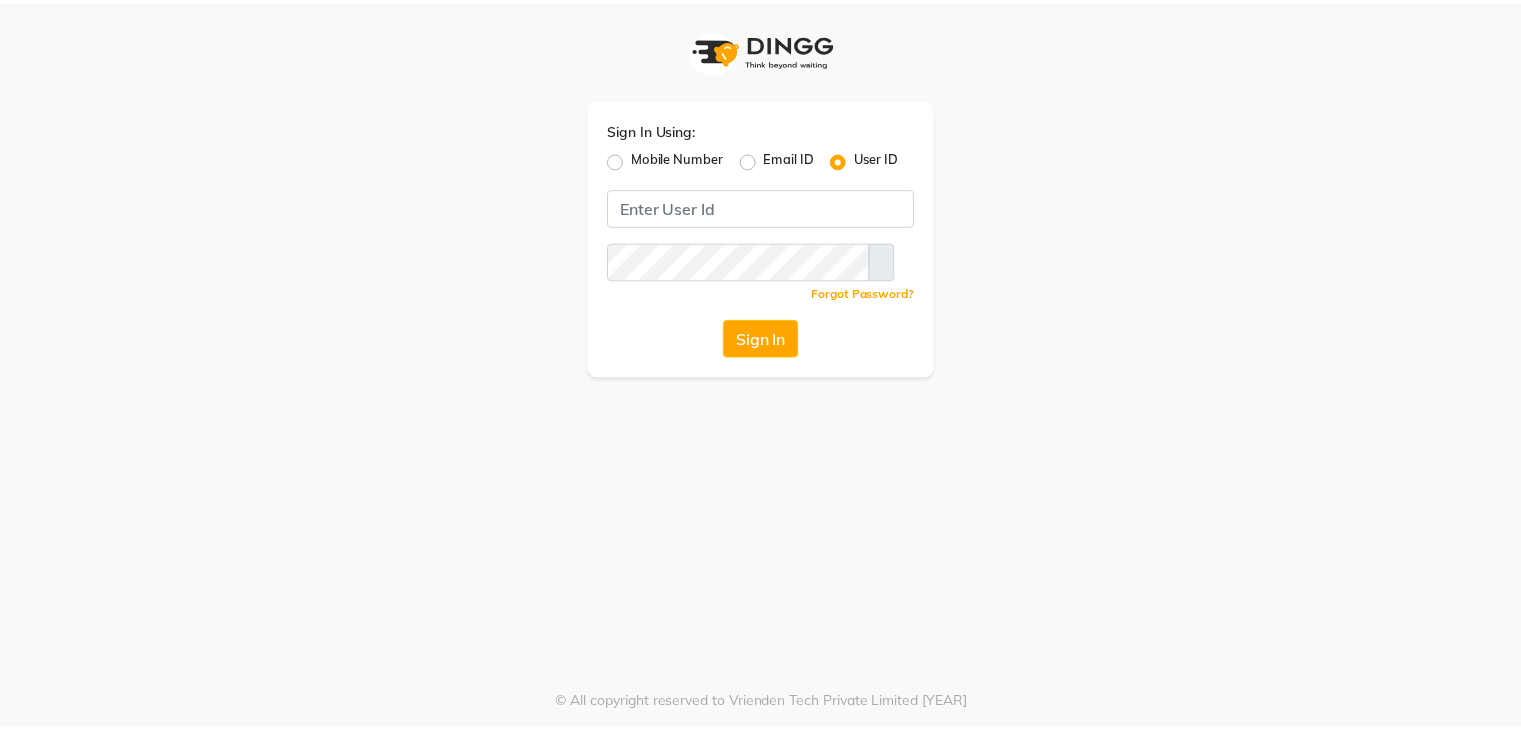 scroll, scrollTop: 0, scrollLeft: 0, axis: both 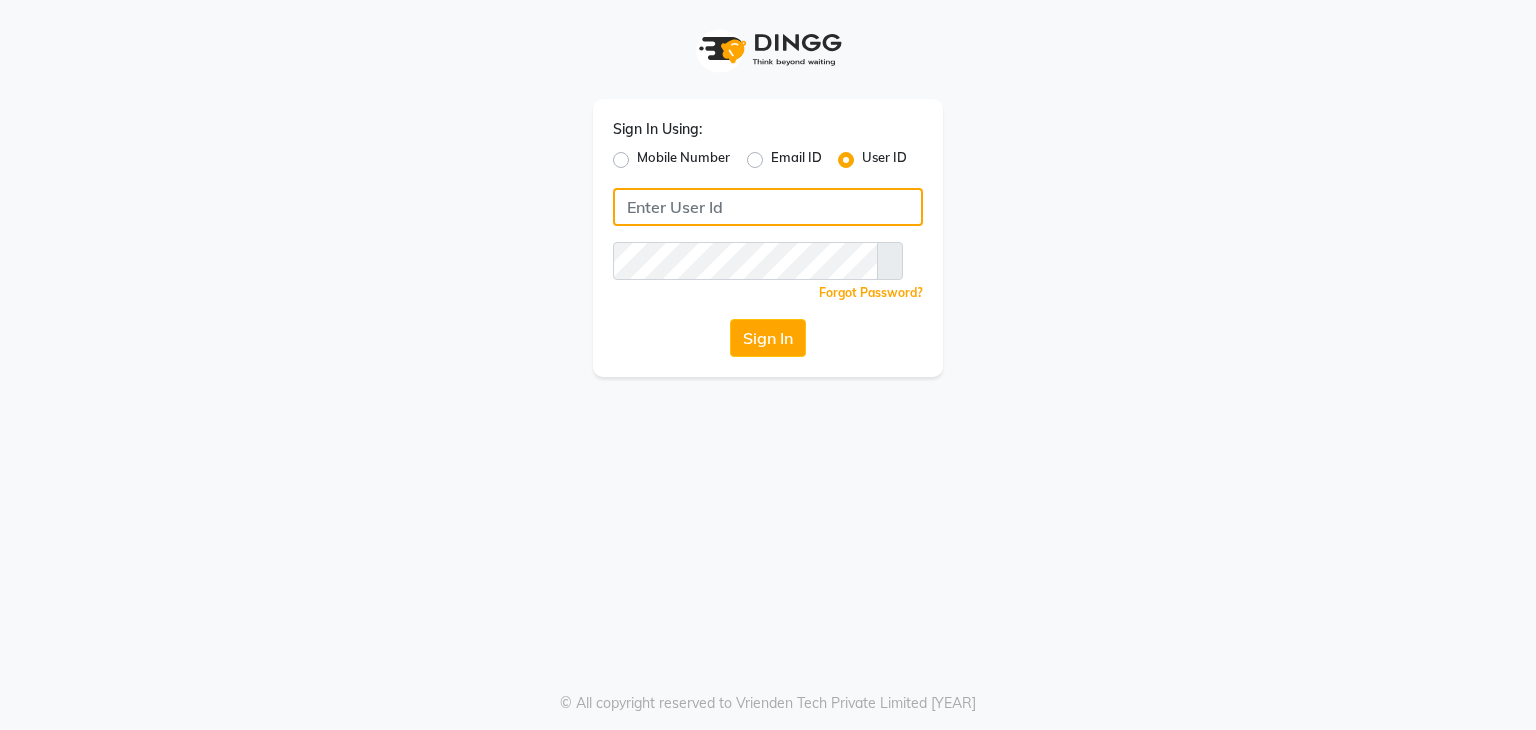 click at bounding box center [768, 207] 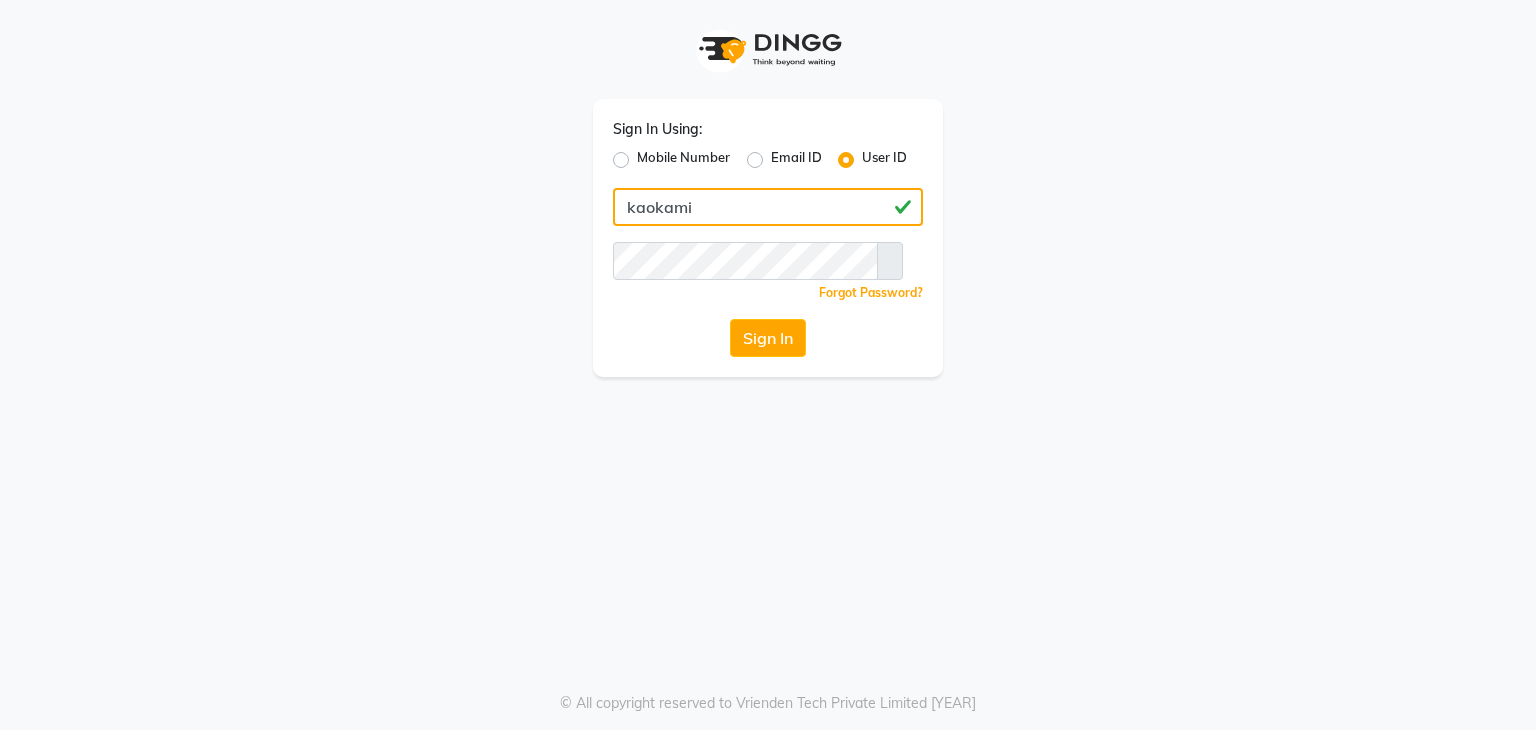type on "kaokami" 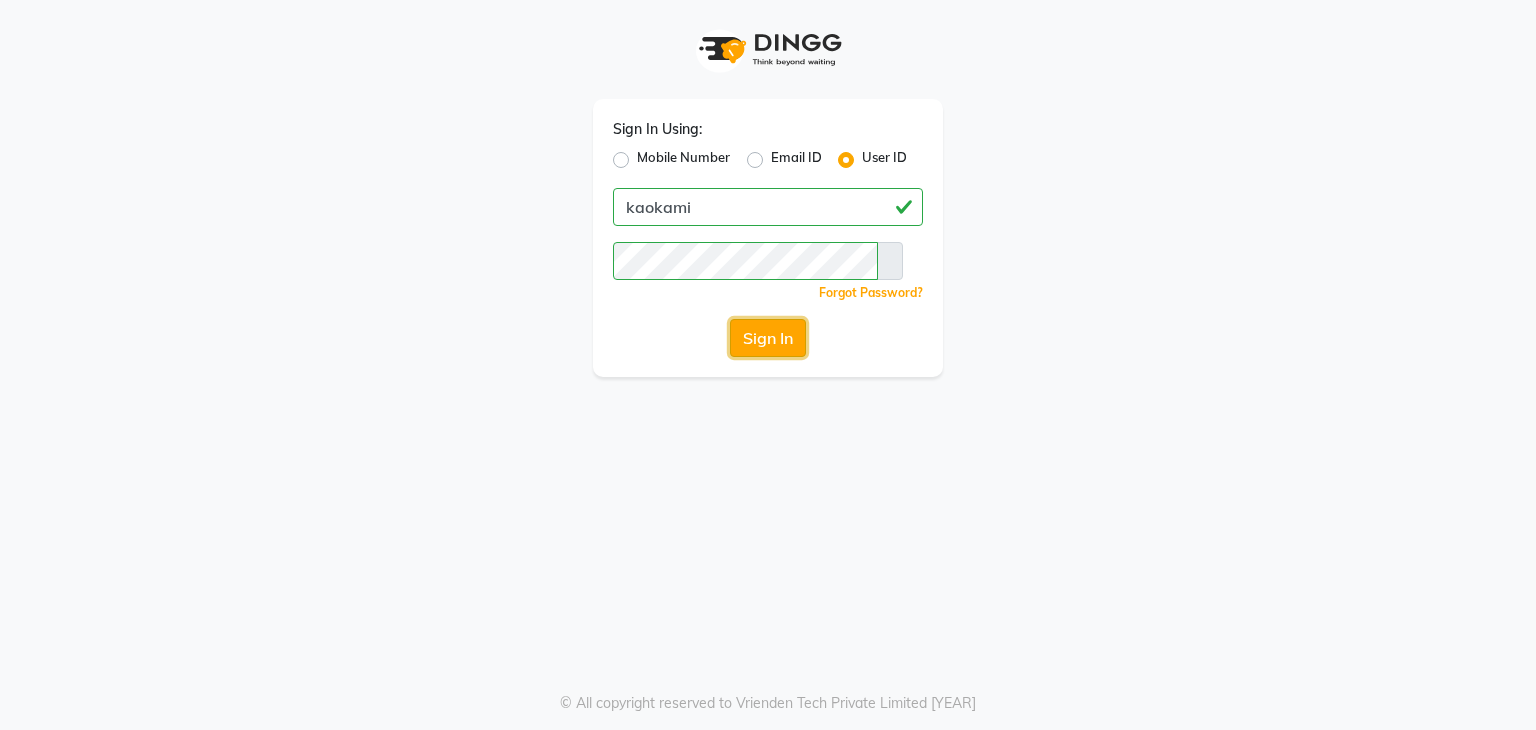 click on "Sign In" at bounding box center (768, 338) 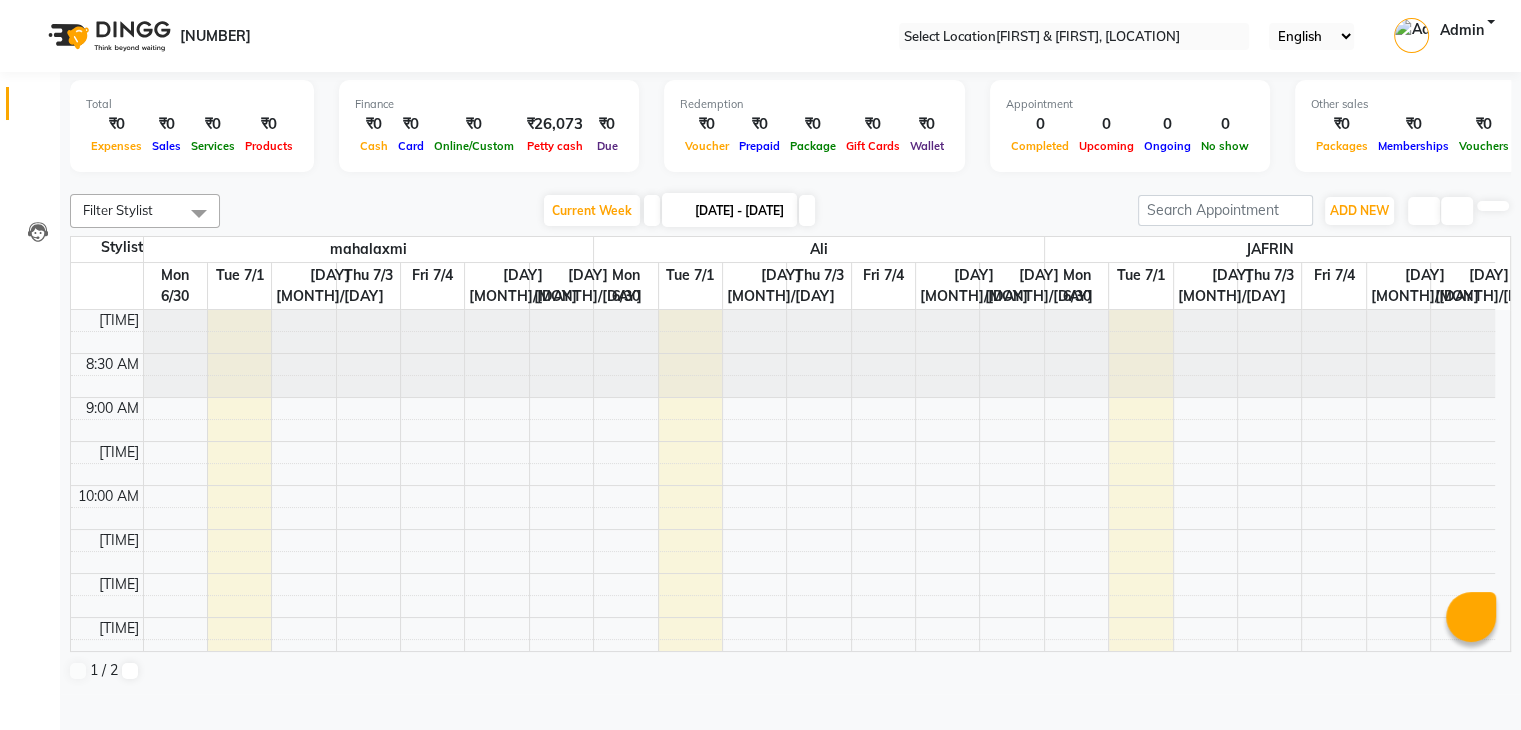 scroll, scrollTop: 0, scrollLeft: 0, axis: both 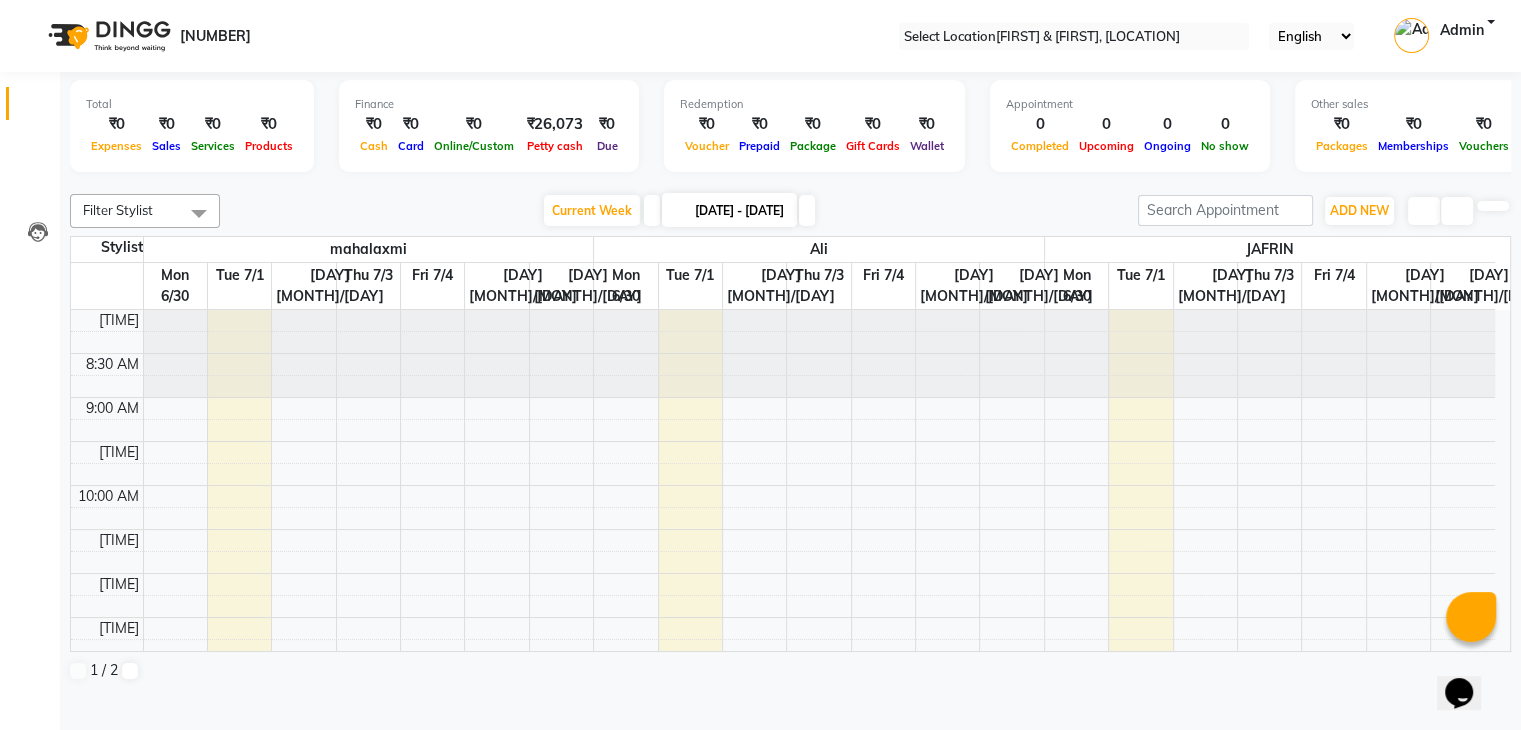 click at bounding box center [652, 210] 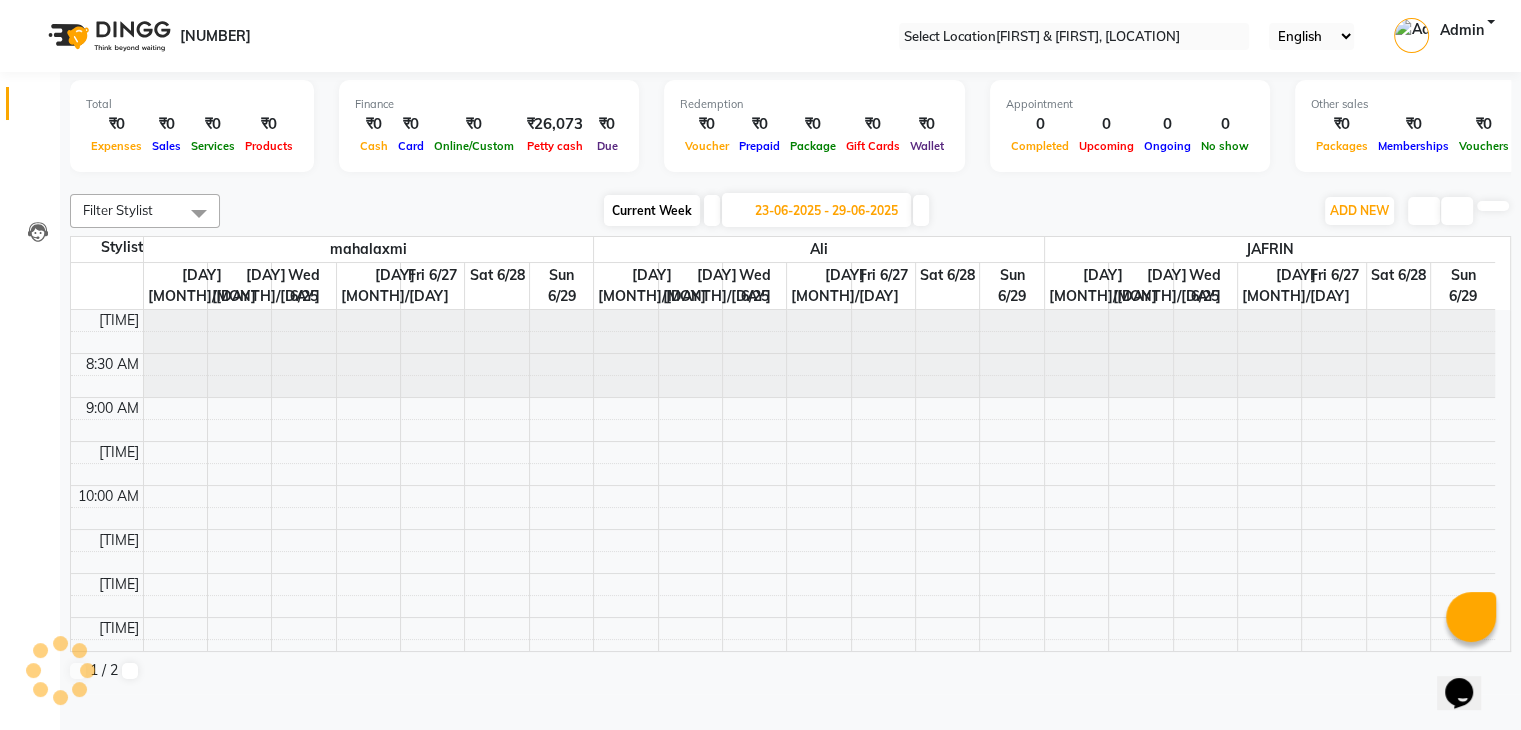 scroll, scrollTop: 611, scrollLeft: 0, axis: vertical 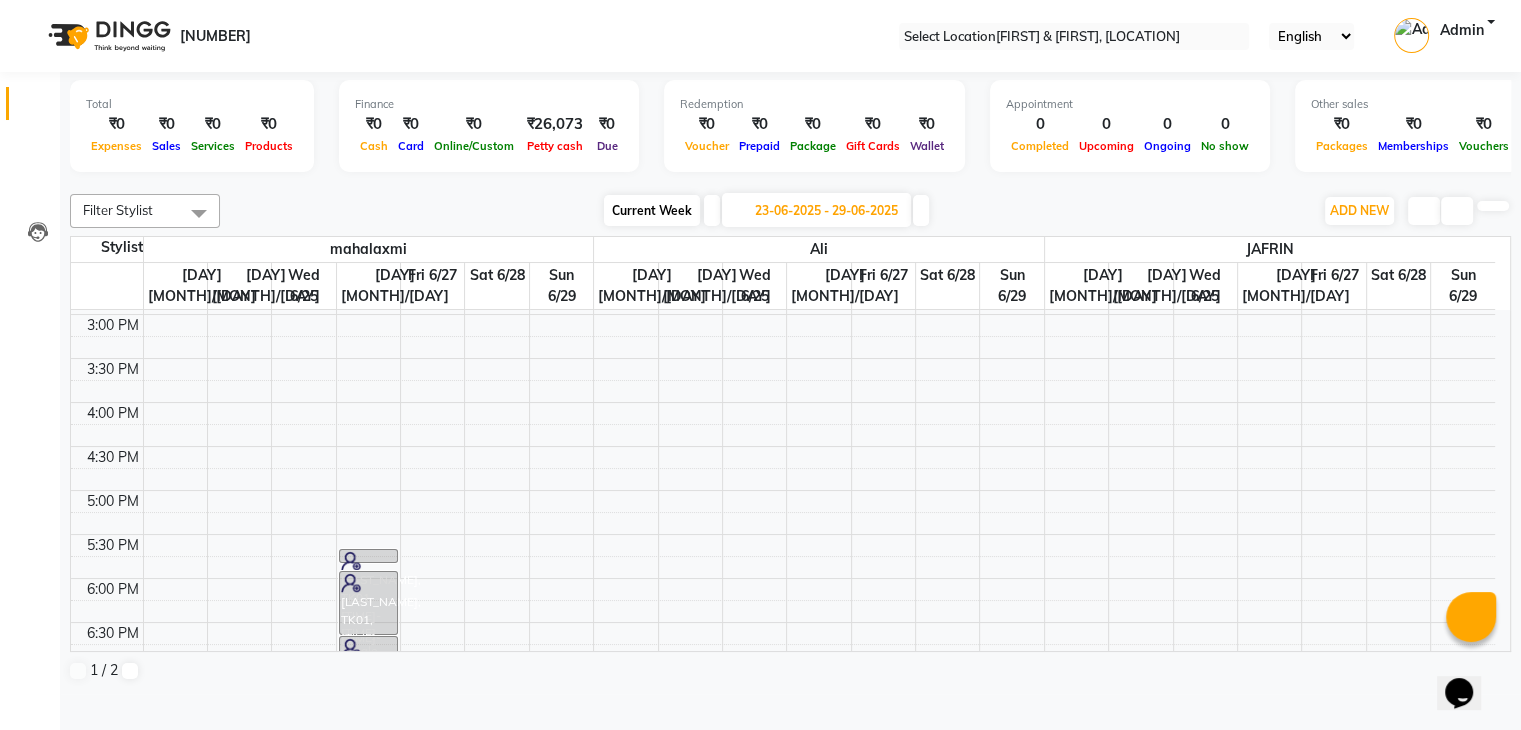 click at bounding box center (921, 210) 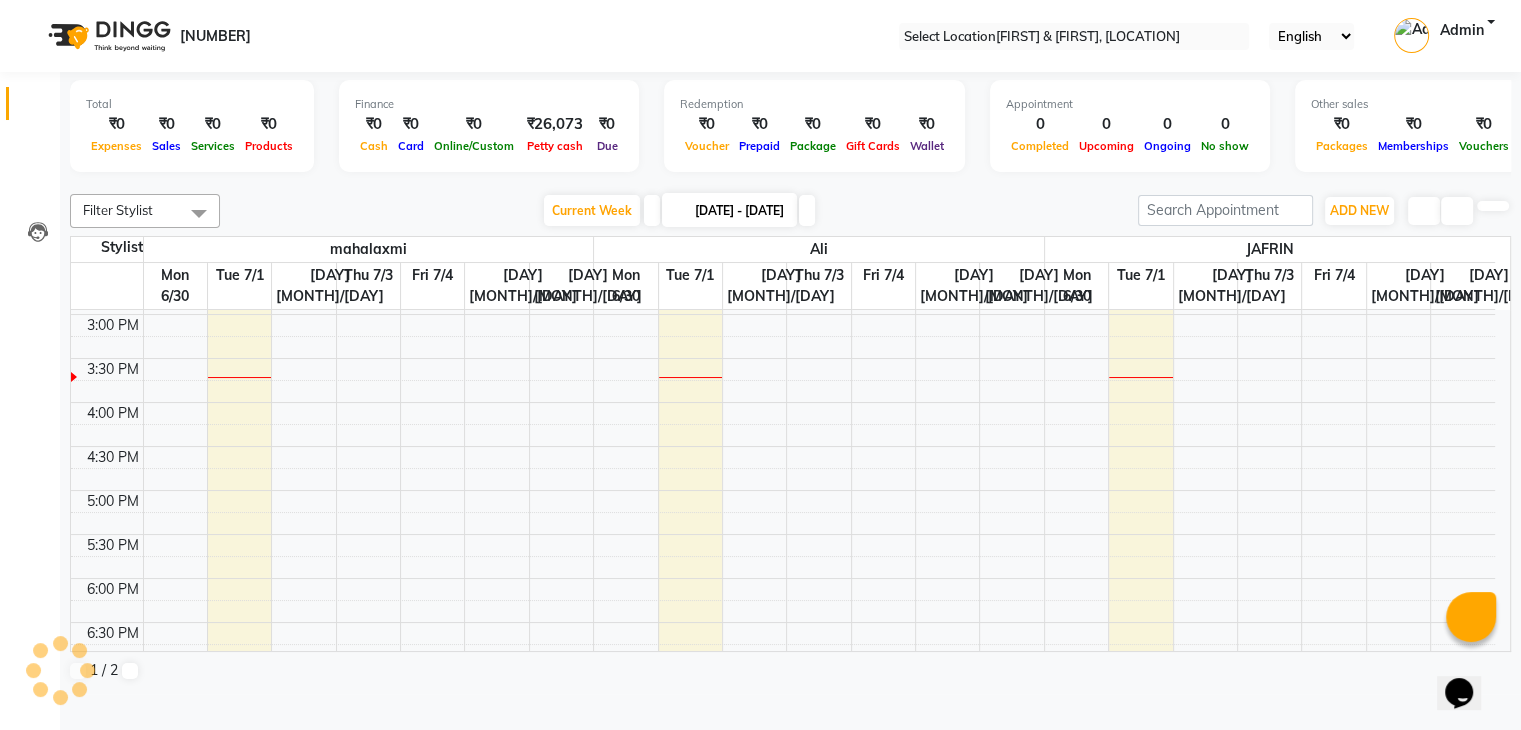 scroll, scrollTop: 611, scrollLeft: 0, axis: vertical 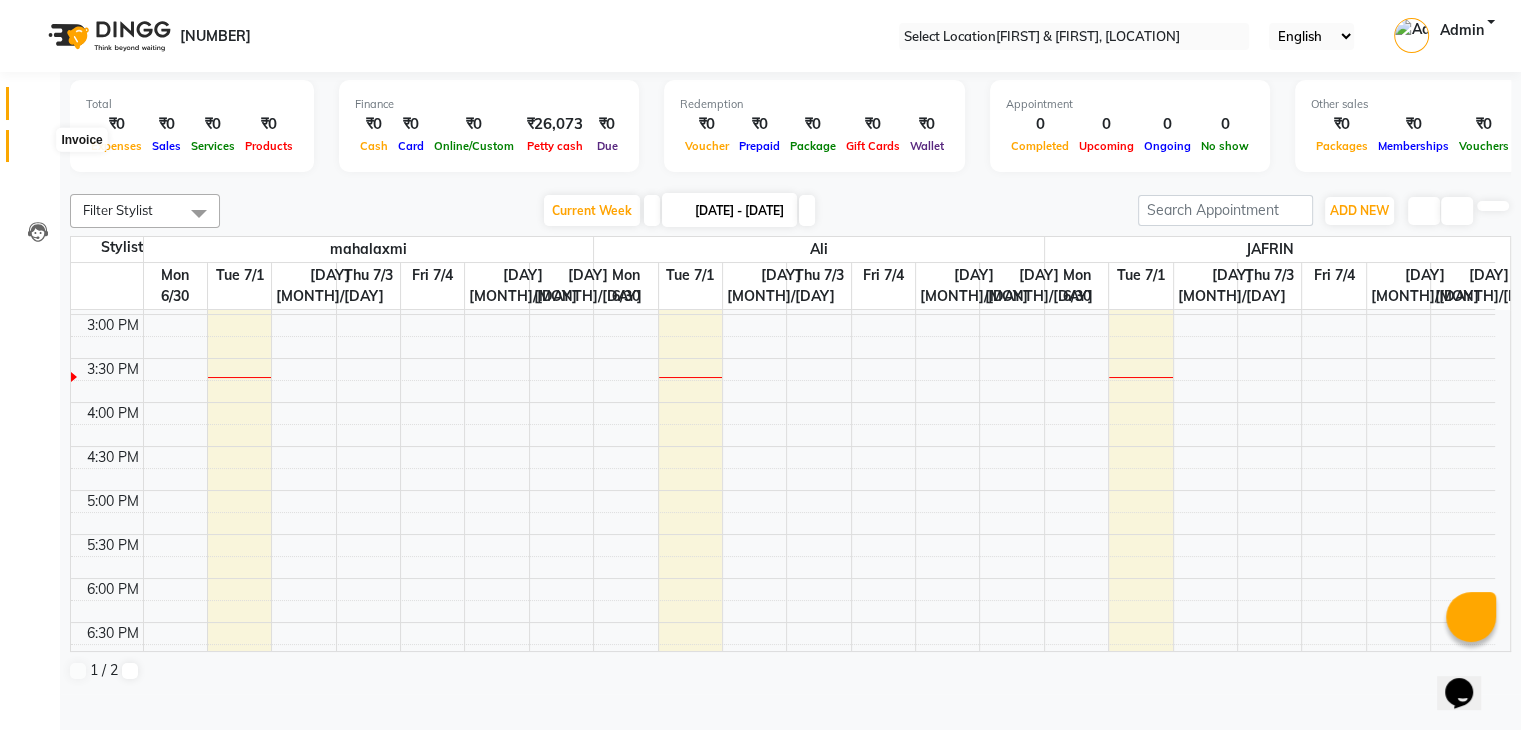 click at bounding box center (38, 151) 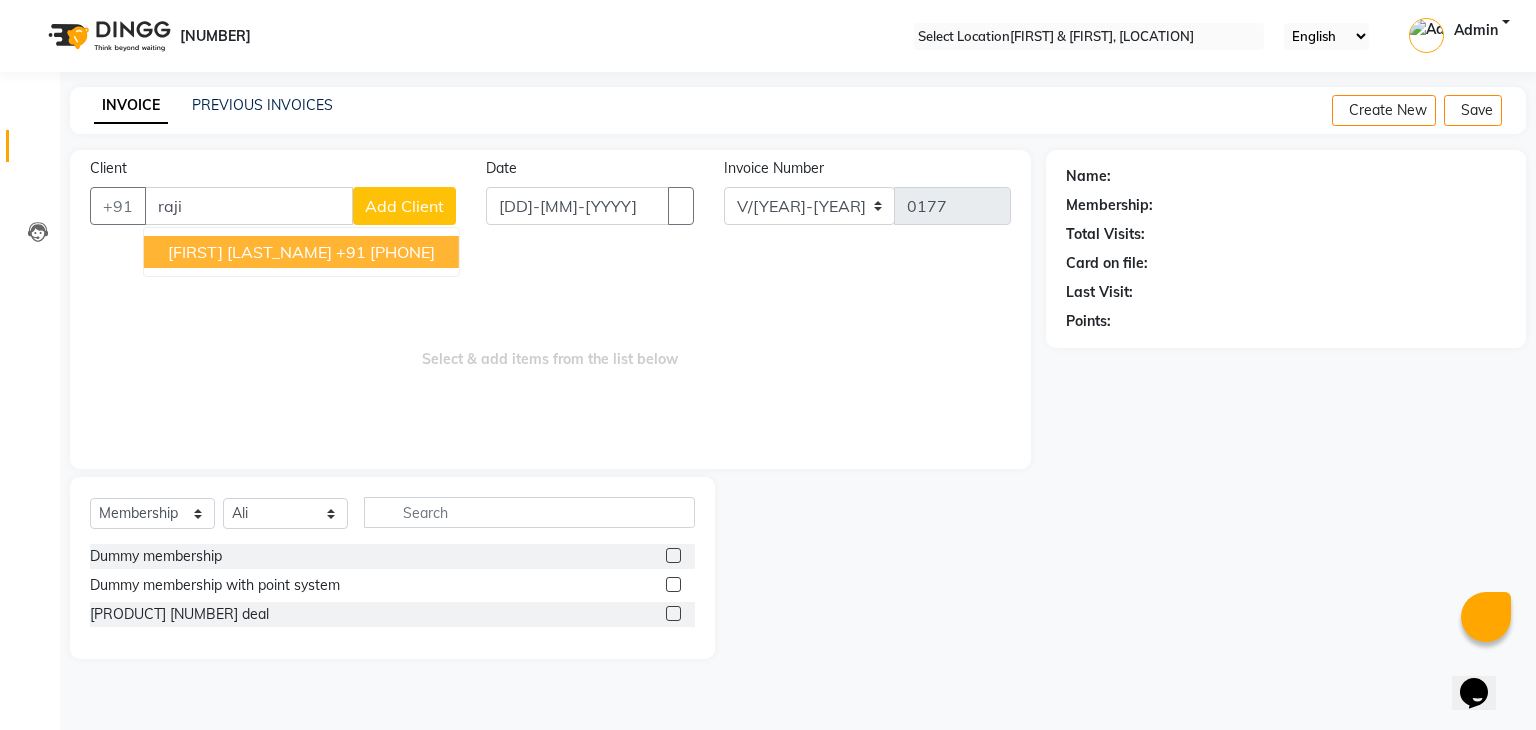 click on "+91 [PHONE]" at bounding box center [385, 252] 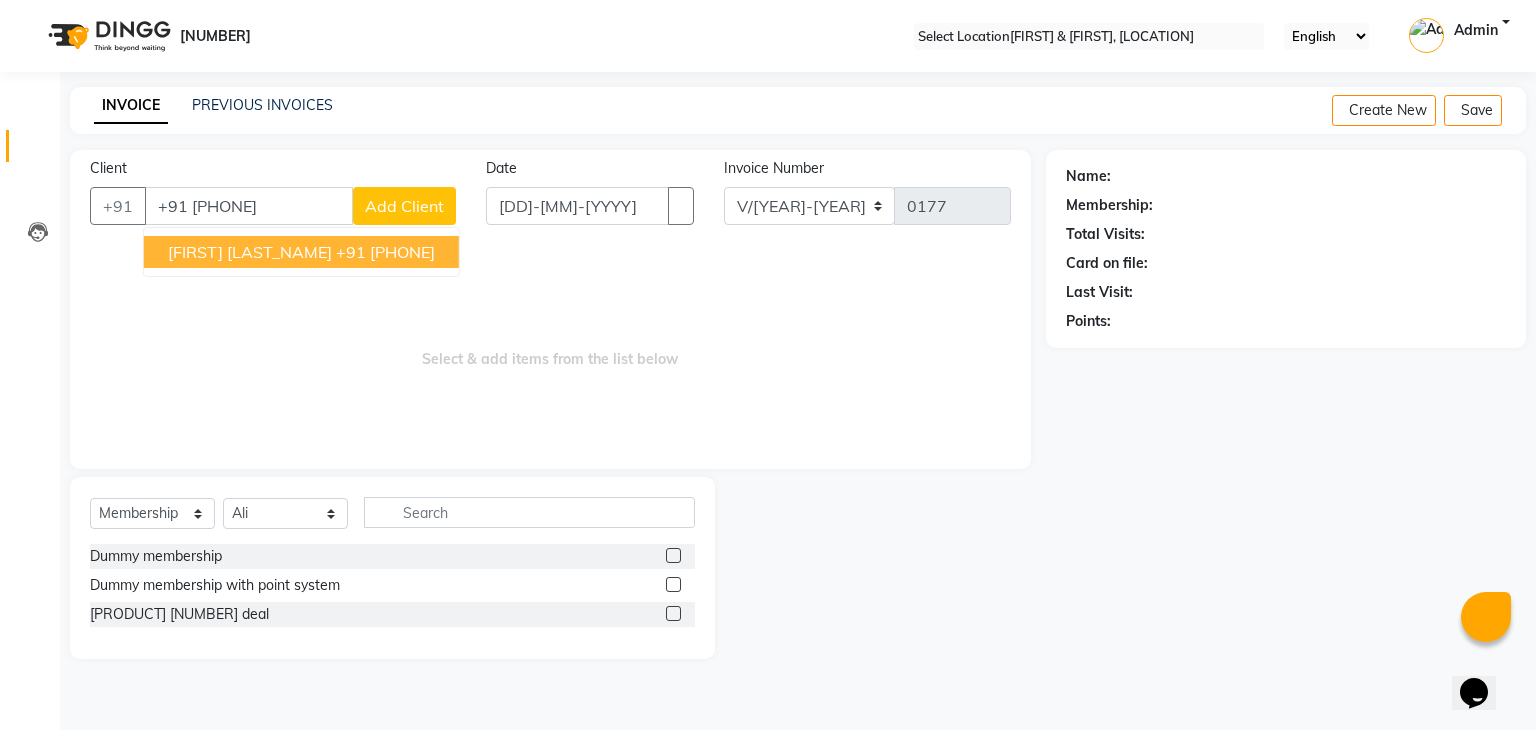 type on "+91 [PHONE]" 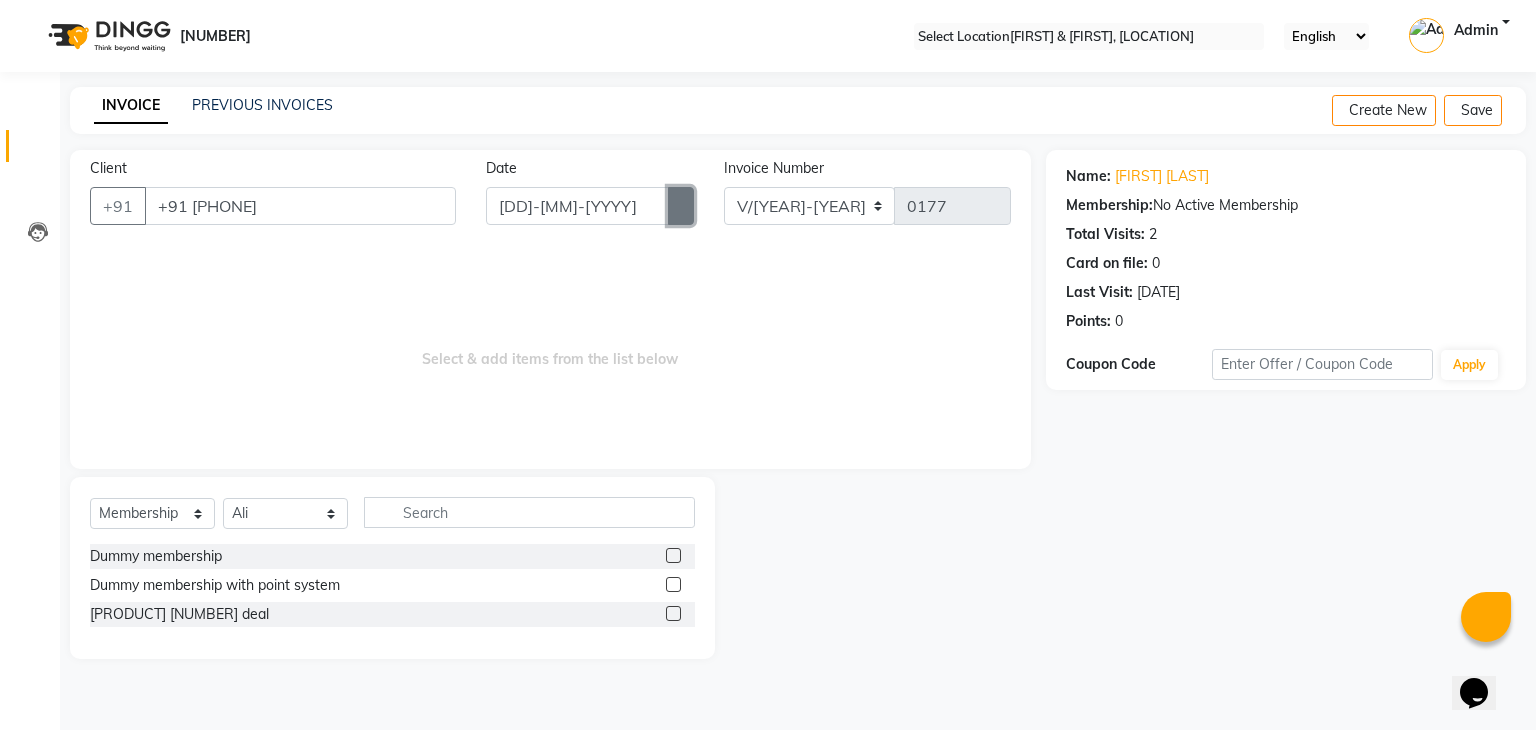 click at bounding box center [681, 206] 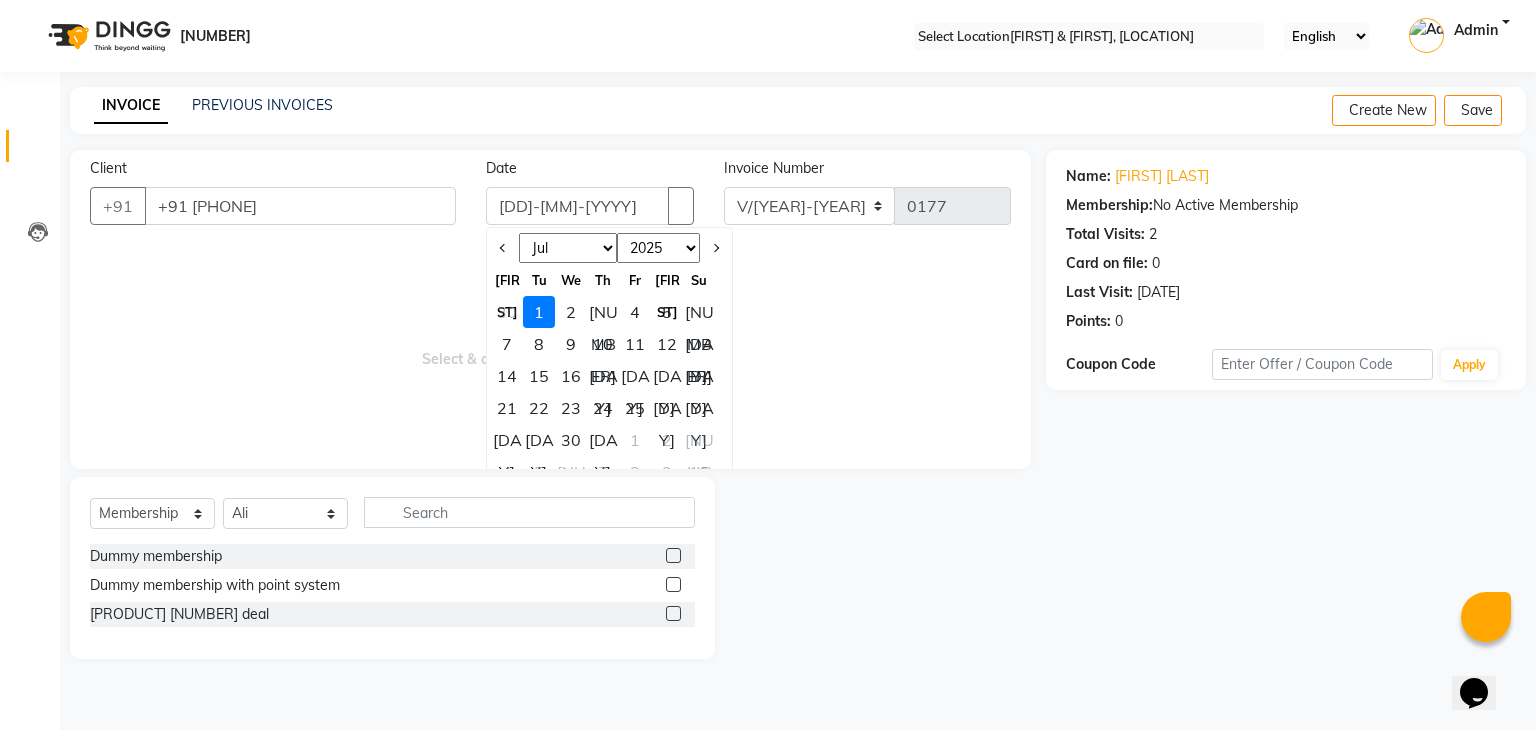 click on "25" at bounding box center [635, 408] 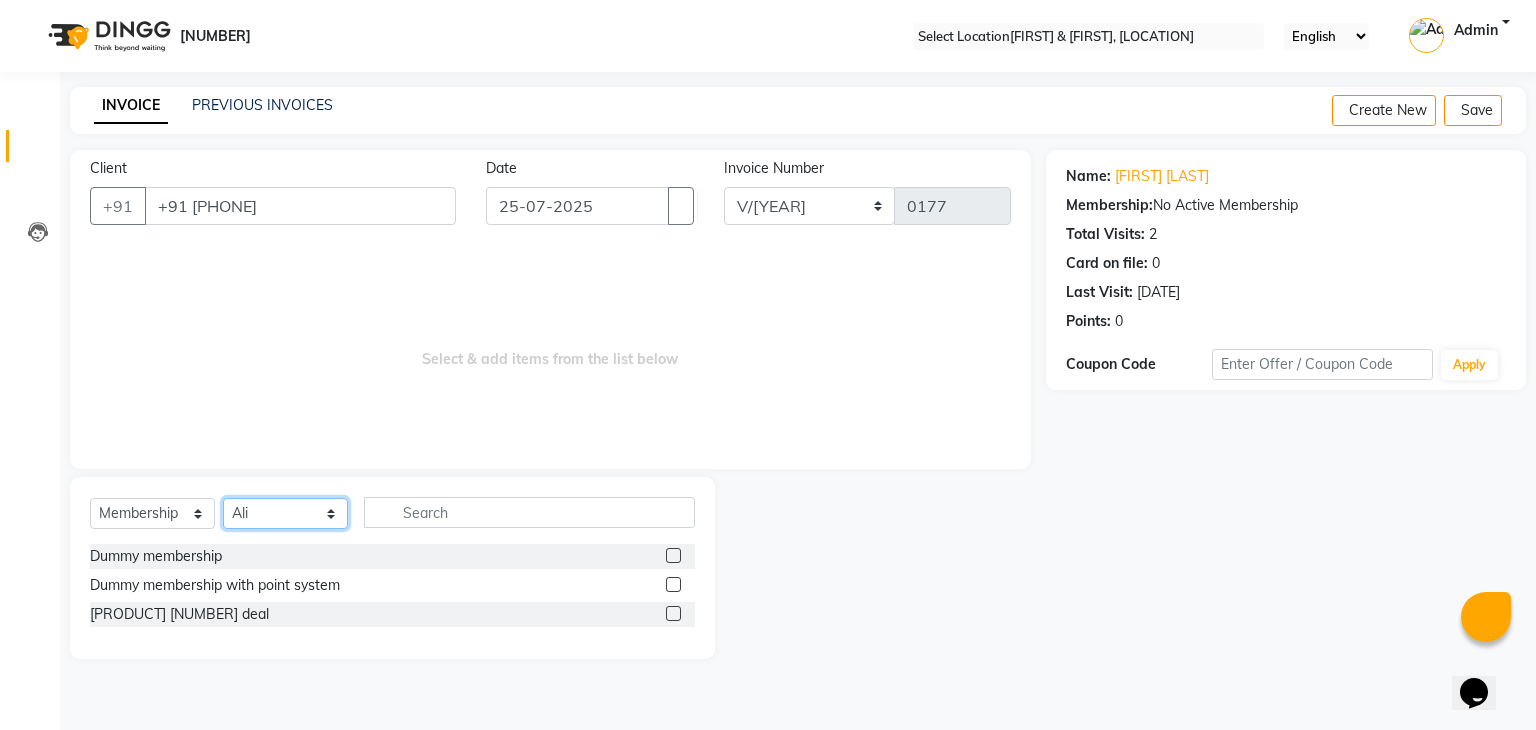 click on "Select Stylist [FIRST] [LAST_NAME] [LOCATION] [FIRST] [LAST_NAME]" at bounding box center (285, 513) 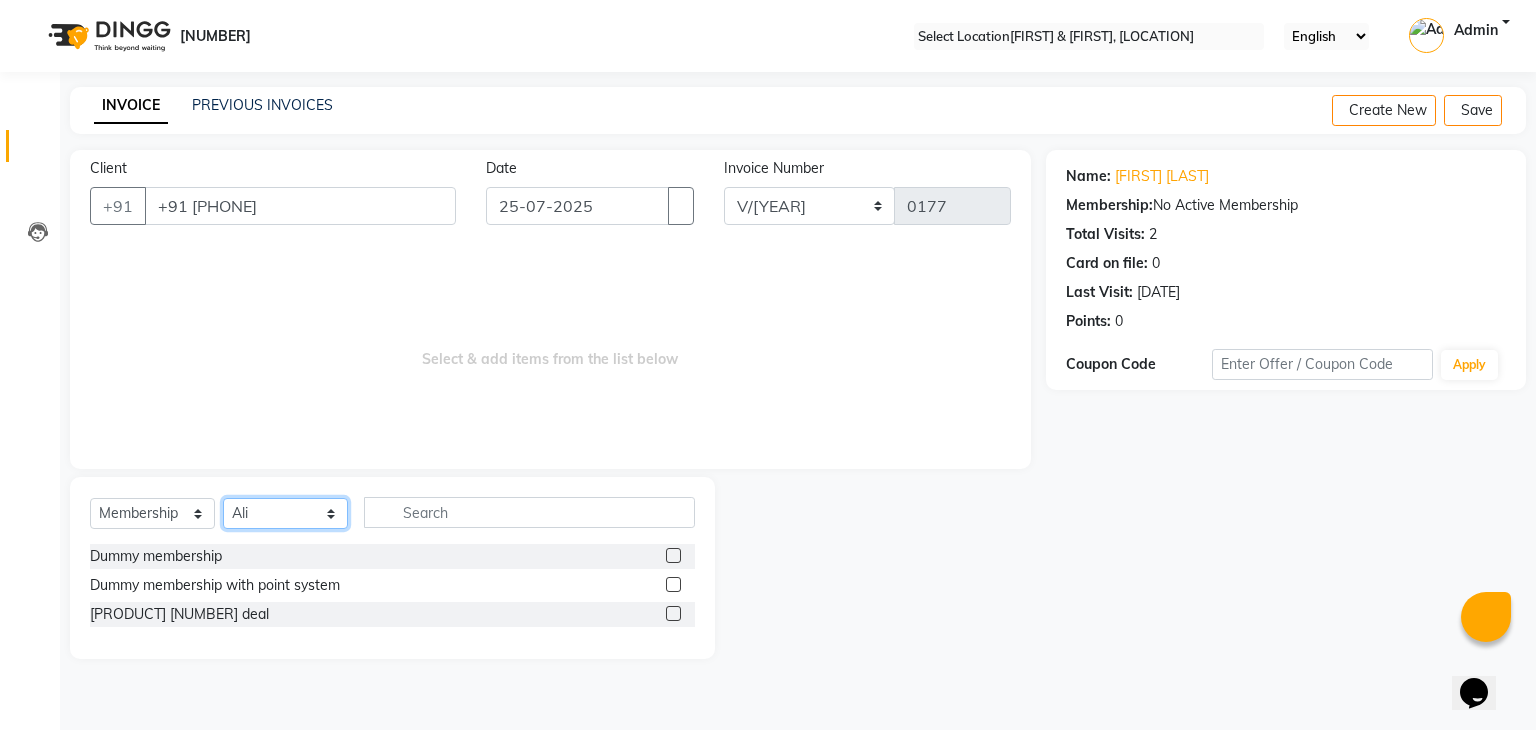 select on "70860" 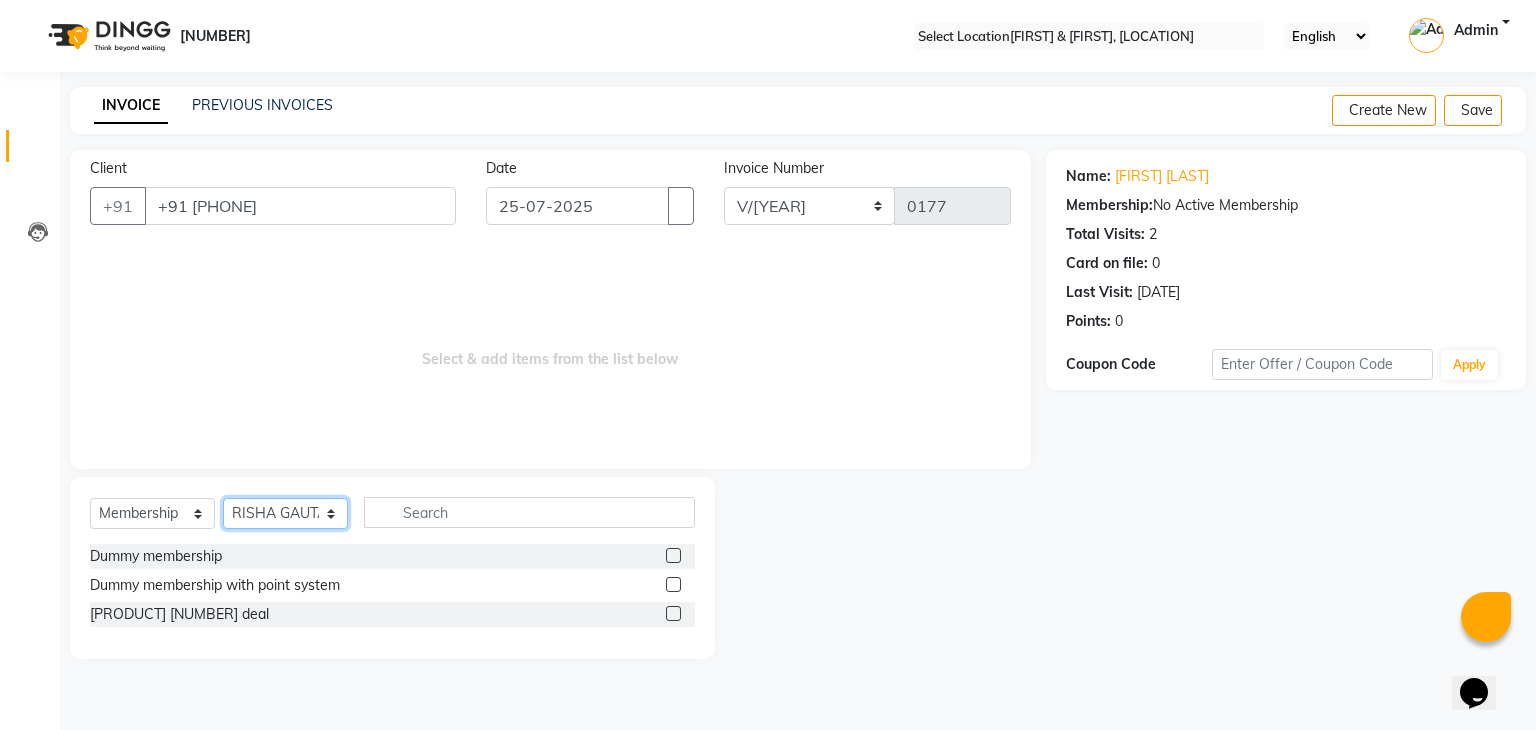 click on "Select Stylist [FIRST] [LAST_NAME] [LOCATION] [FIRST] [LAST_NAME]" at bounding box center (285, 513) 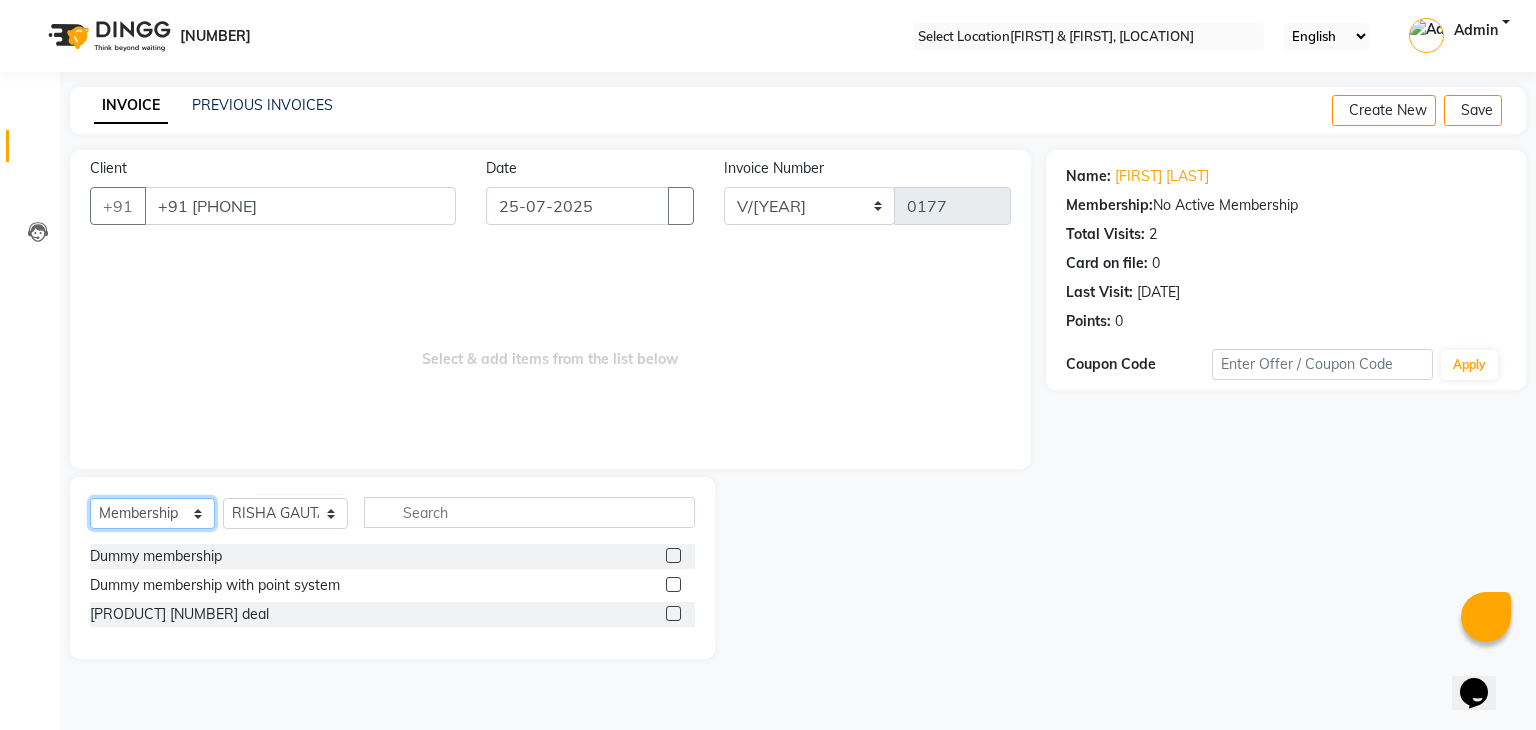 click on "Select  Service  Product  Membership  Package Voucher Prepaid Gift Card" at bounding box center [152, 513] 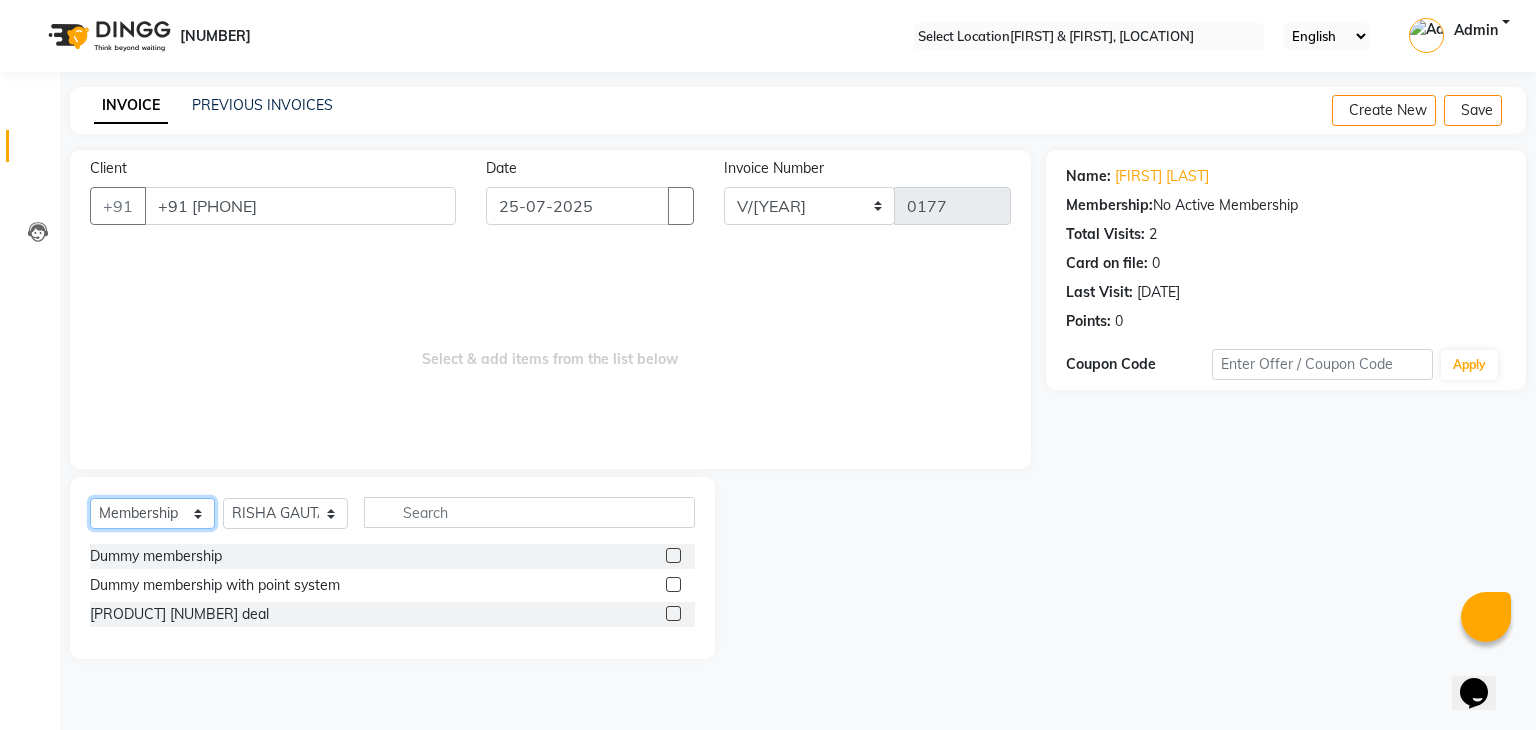 select on "service" 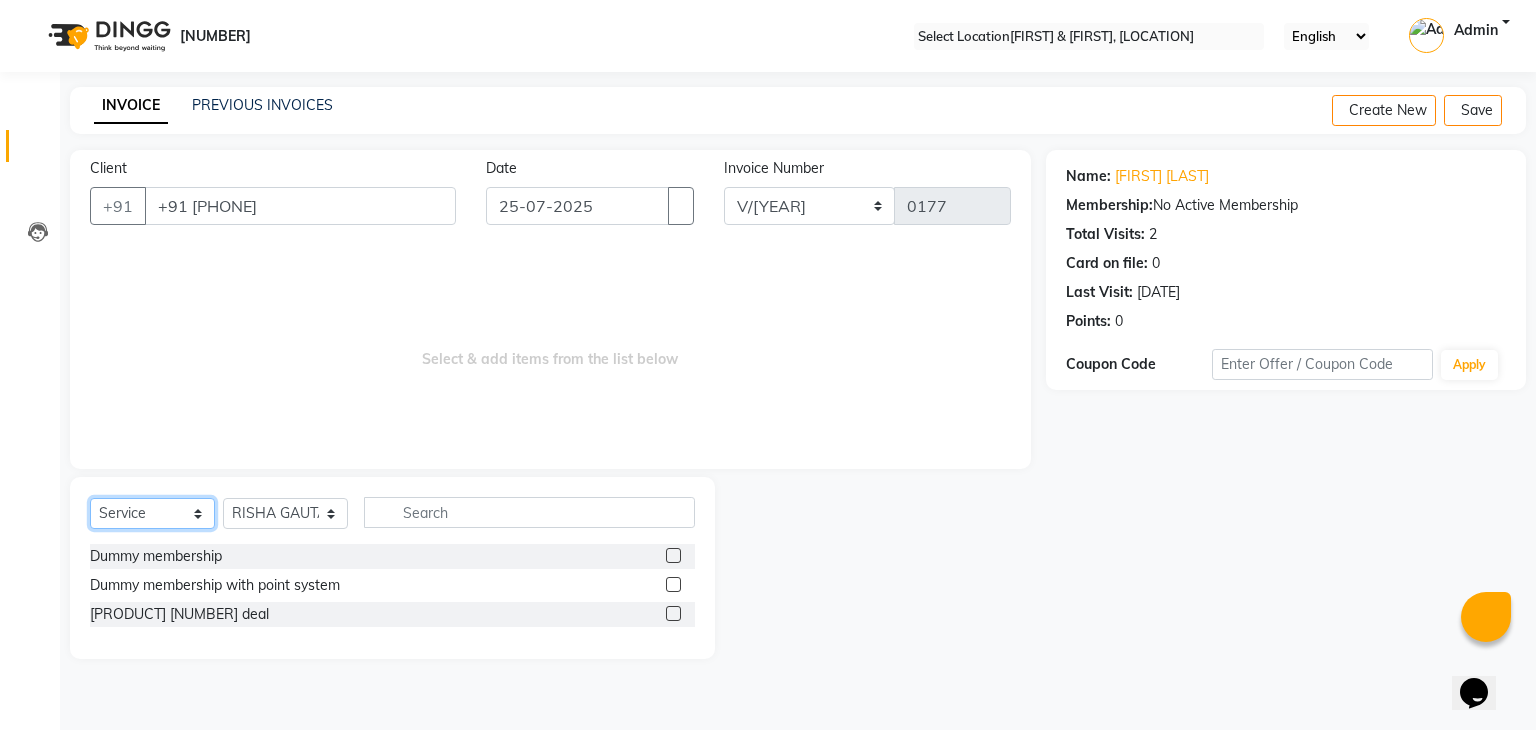 click on "Select  Service  Product  Membership  Package Voucher Prepaid Gift Card" at bounding box center (152, 513) 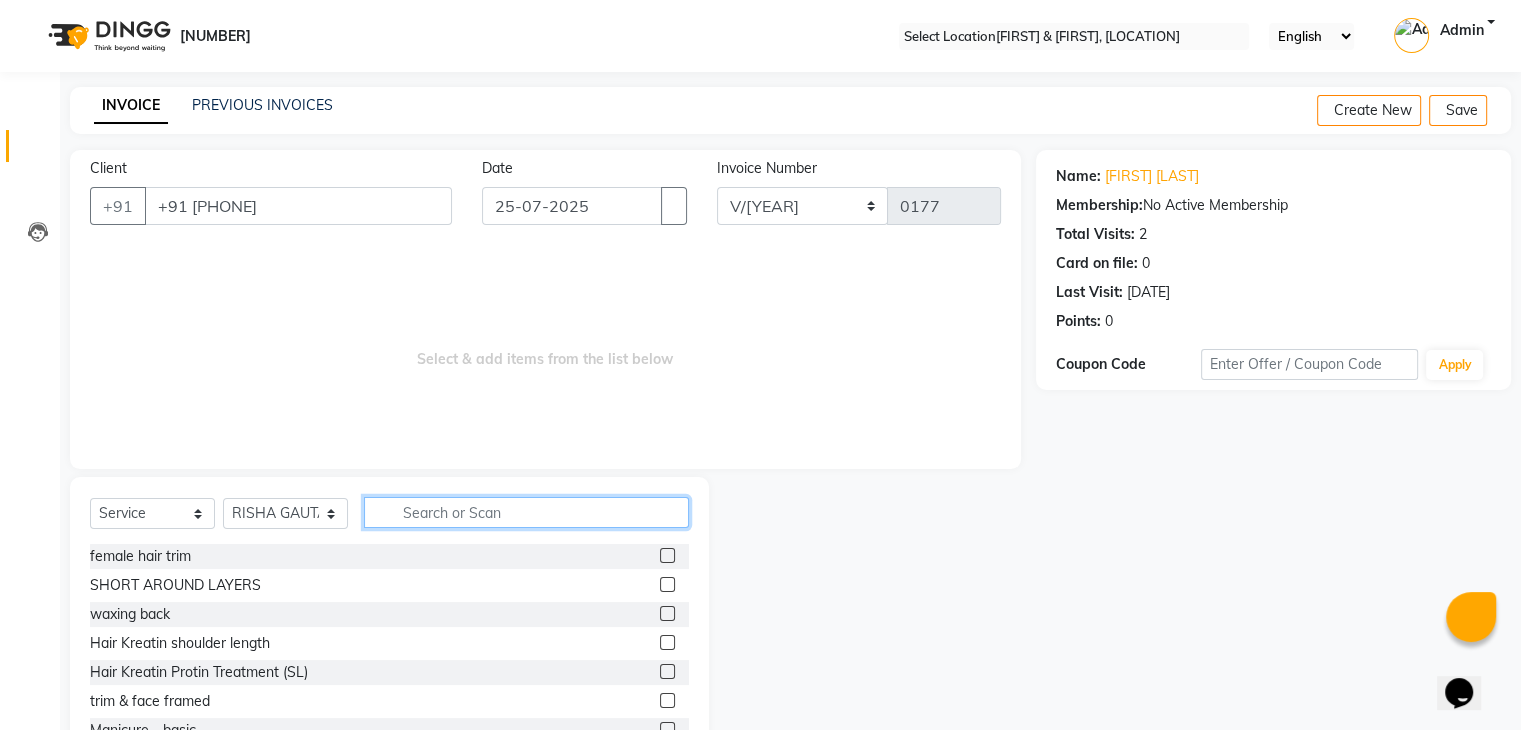 click at bounding box center [526, 512] 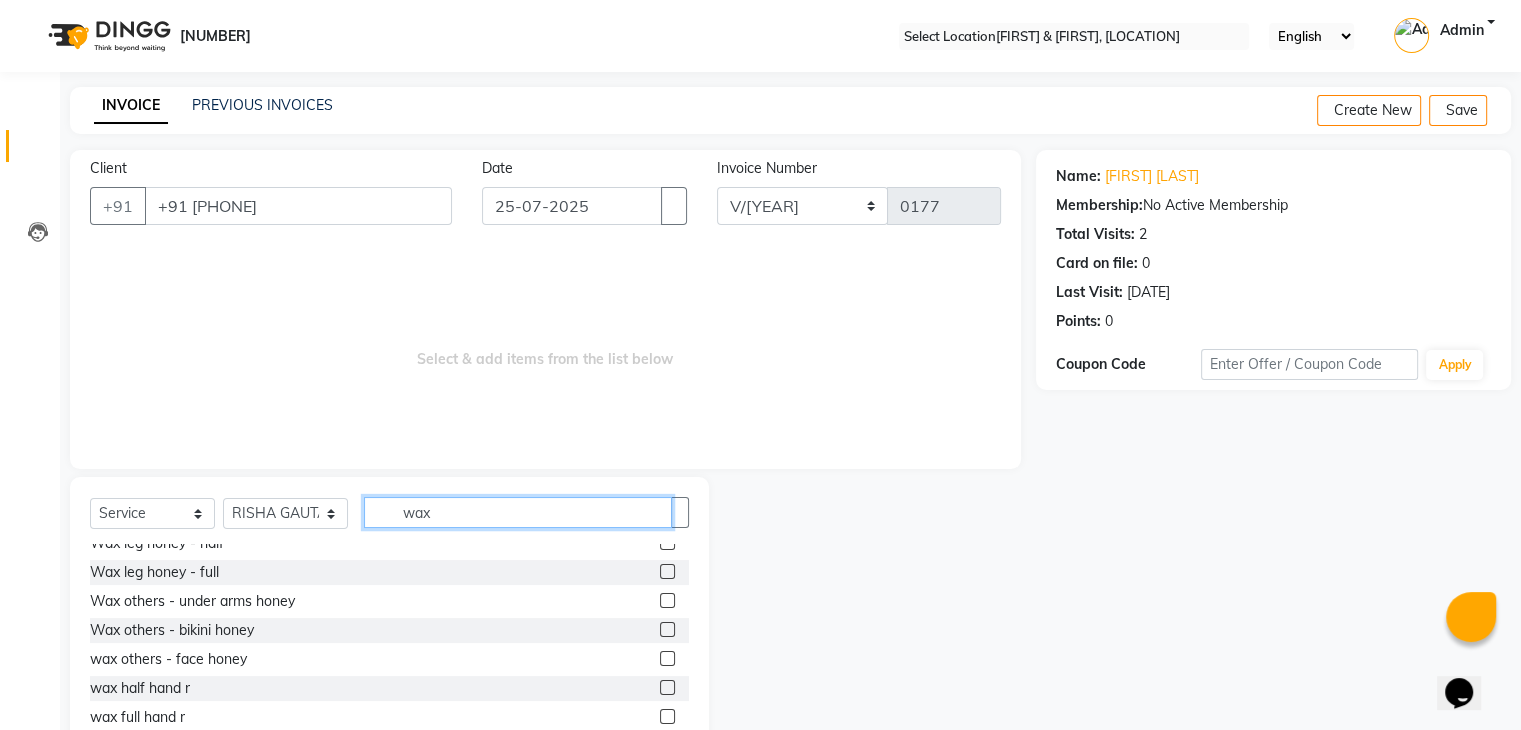 scroll, scrollTop: 148, scrollLeft: 0, axis: vertical 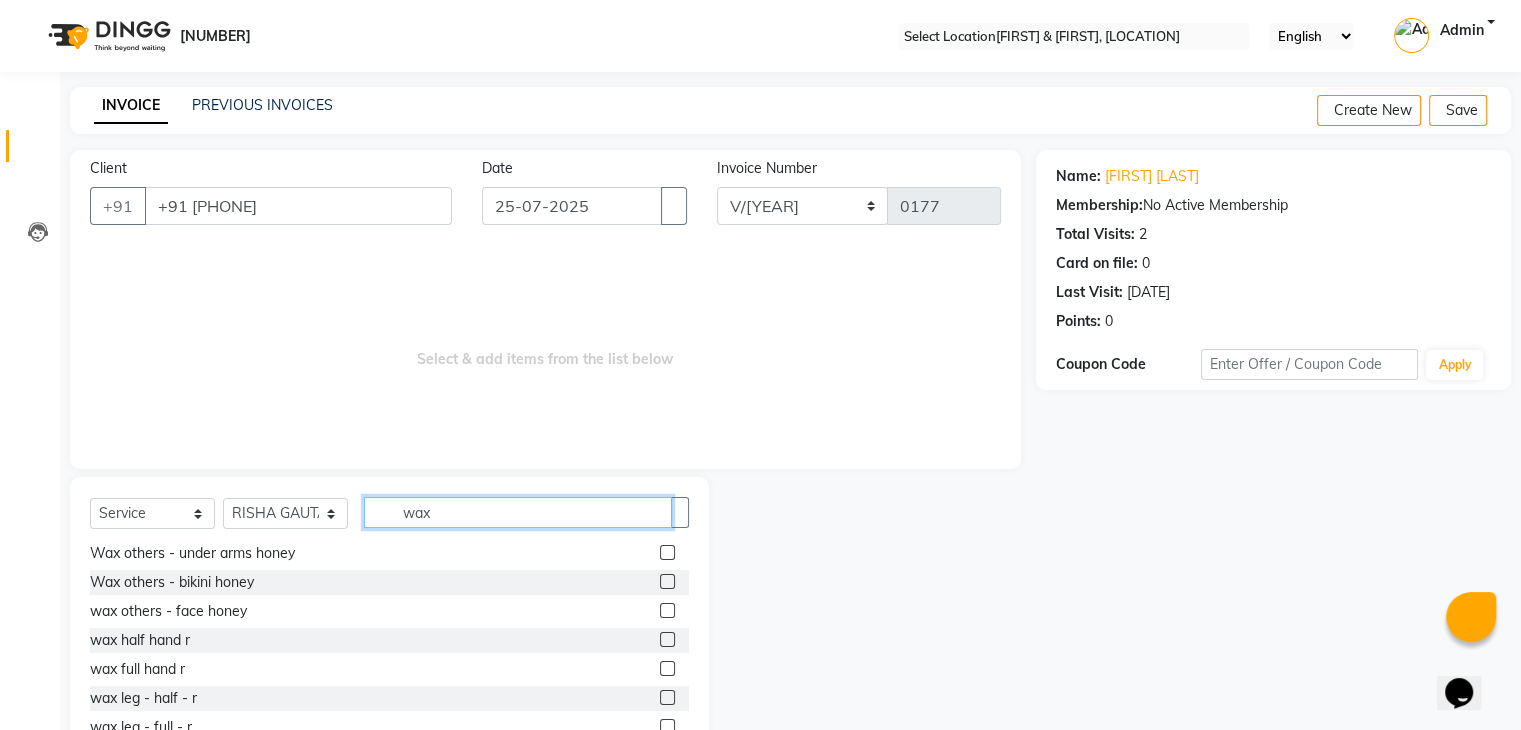 type on "wax" 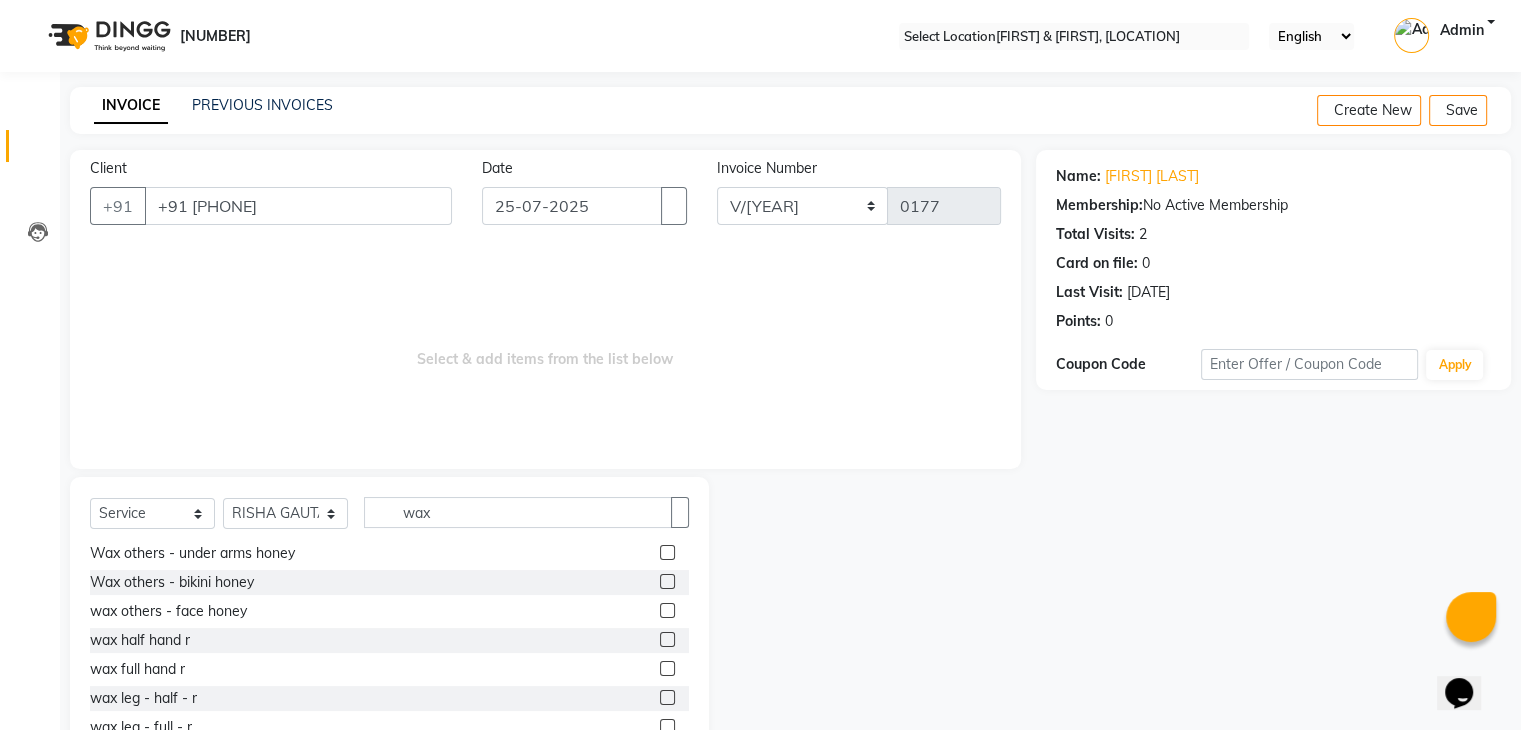 click at bounding box center [667, 668] 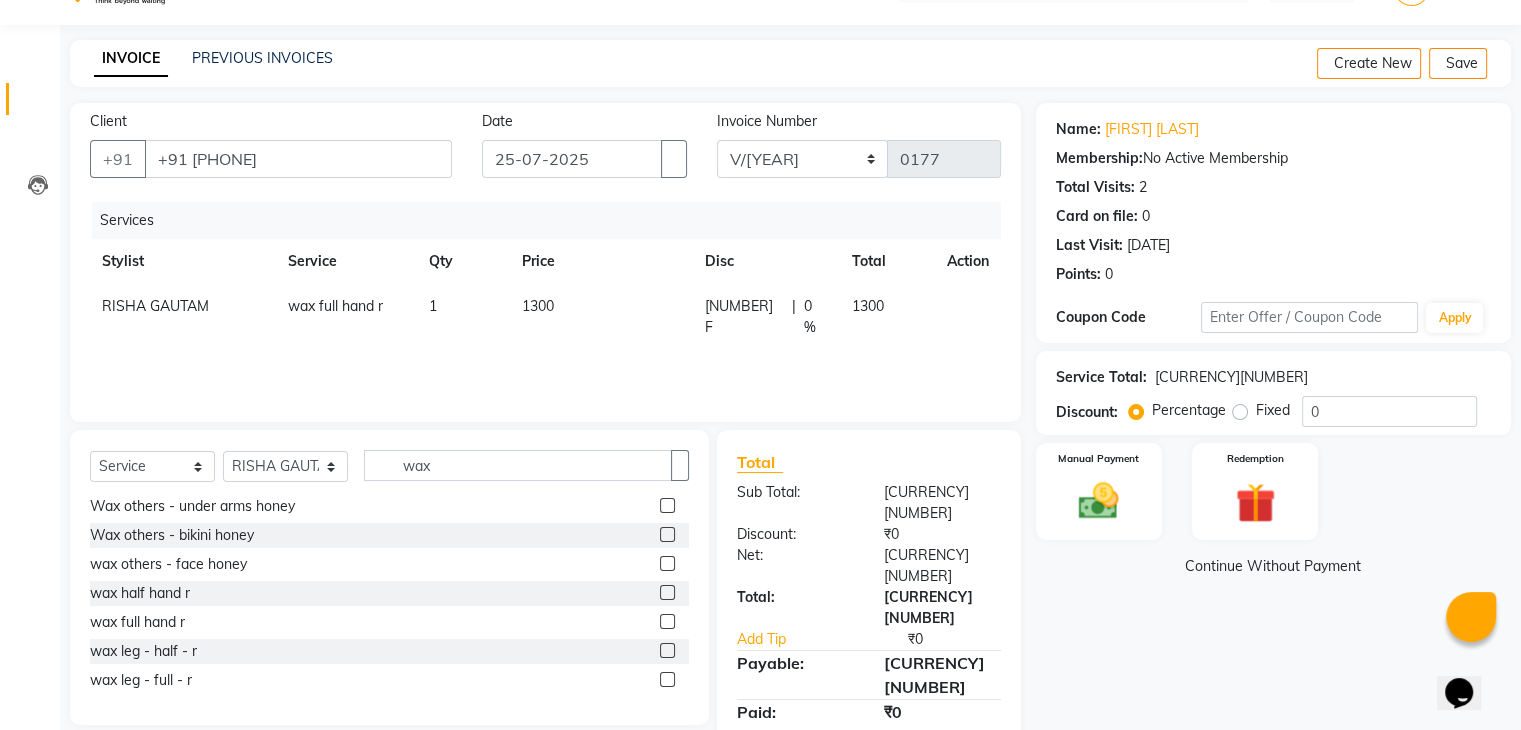 scroll, scrollTop: 72, scrollLeft: 0, axis: vertical 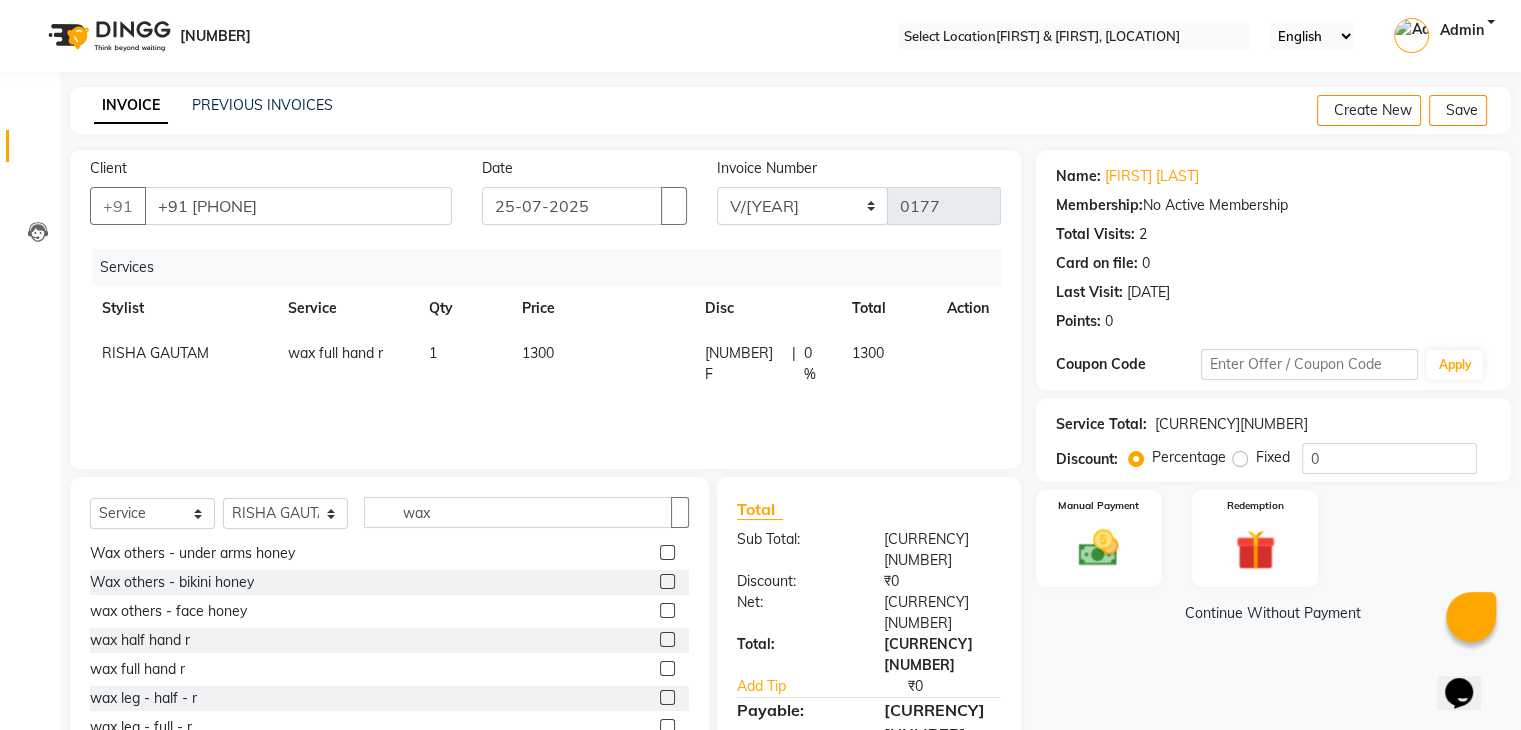 click at bounding box center [667, 610] 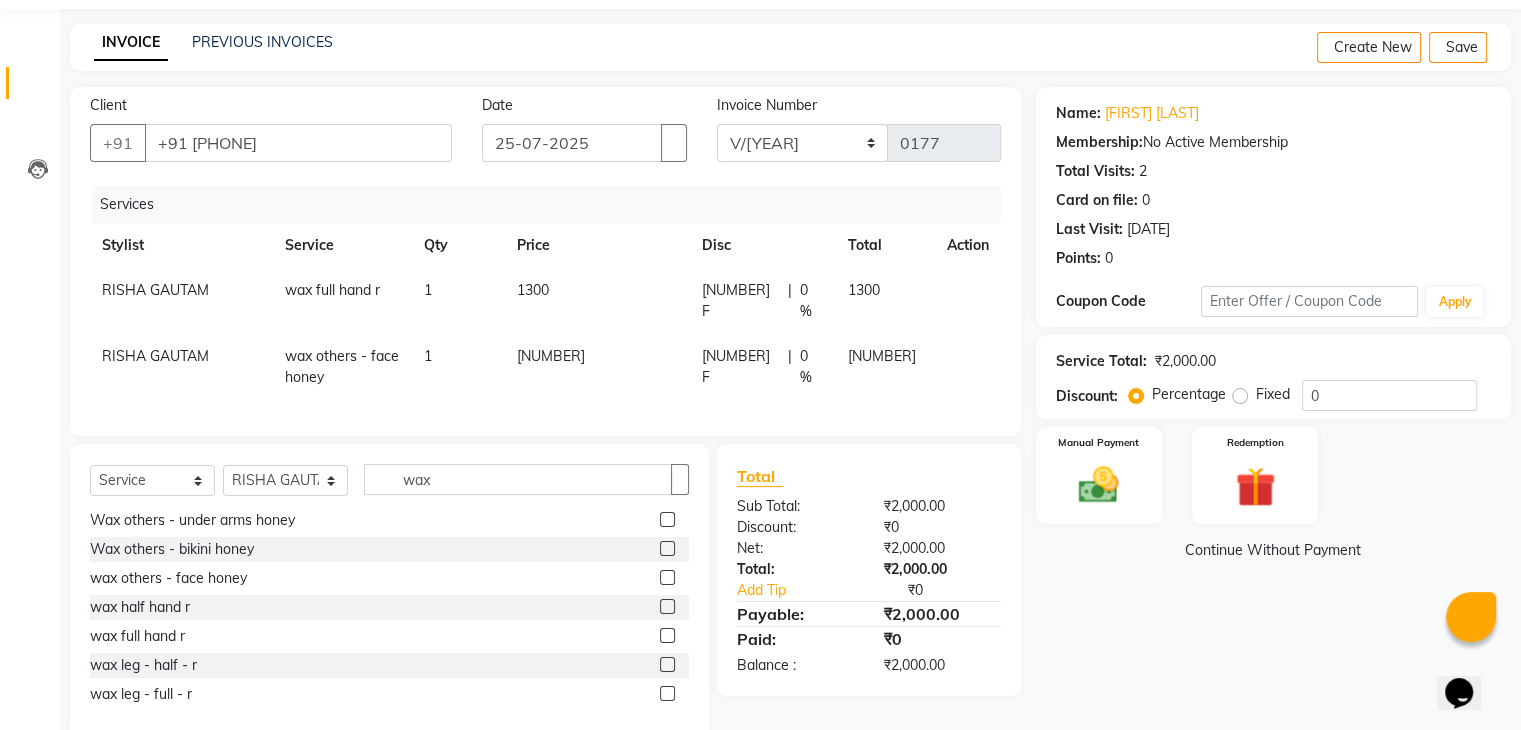 scroll, scrollTop: 96, scrollLeft: 0, axis: vertical 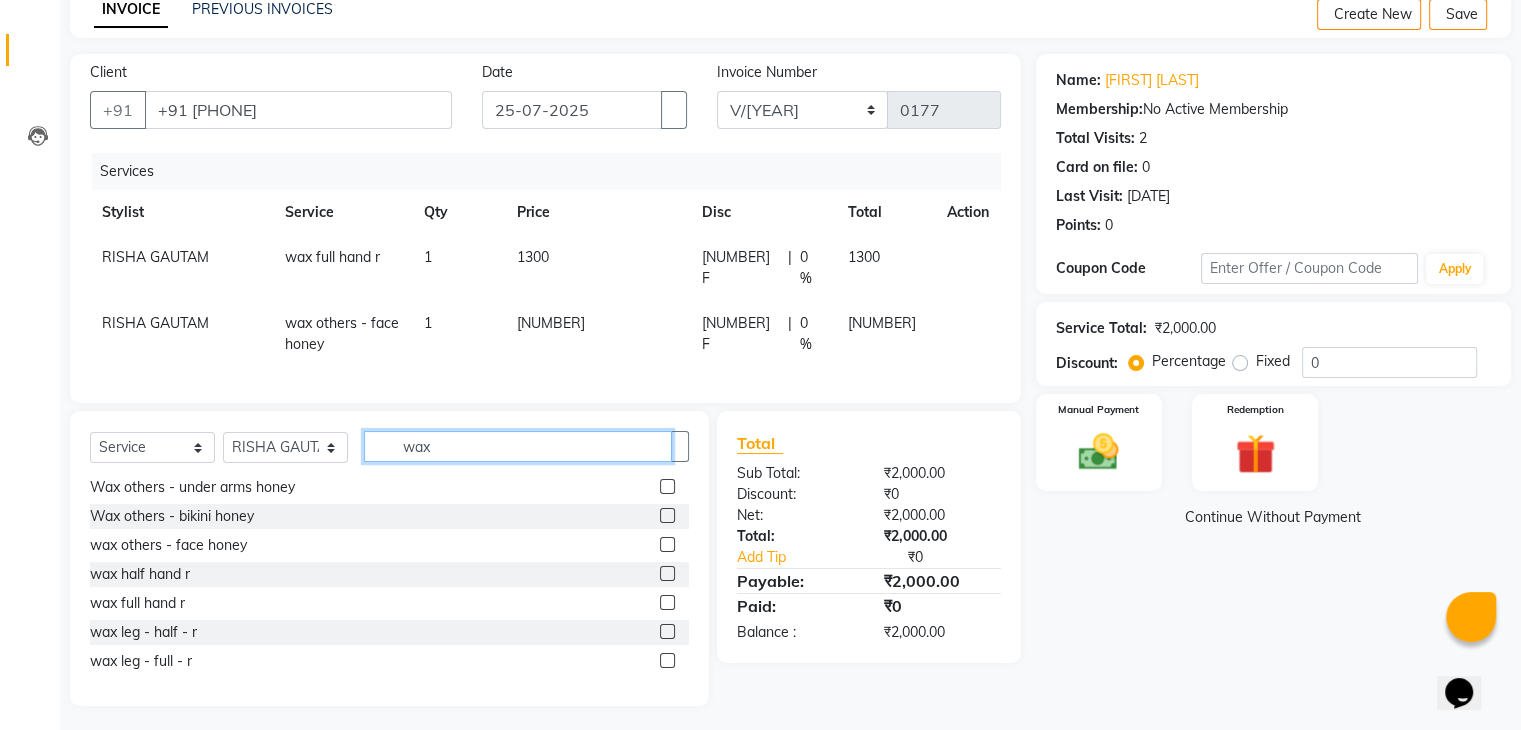 click on "wax" at bounding box center (518, 446) 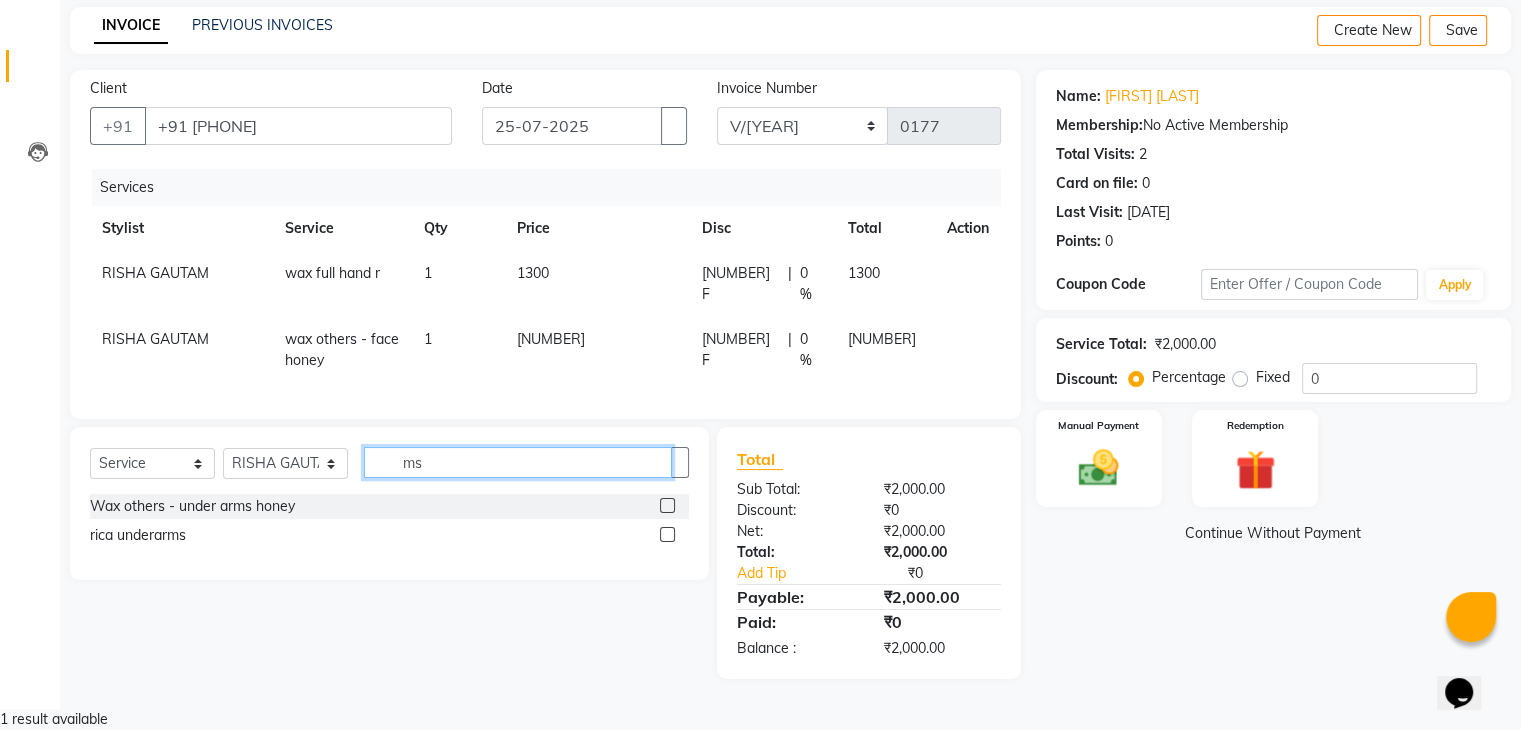 scroll, scrollTop: 0, scrollLeft: 0, axis: both 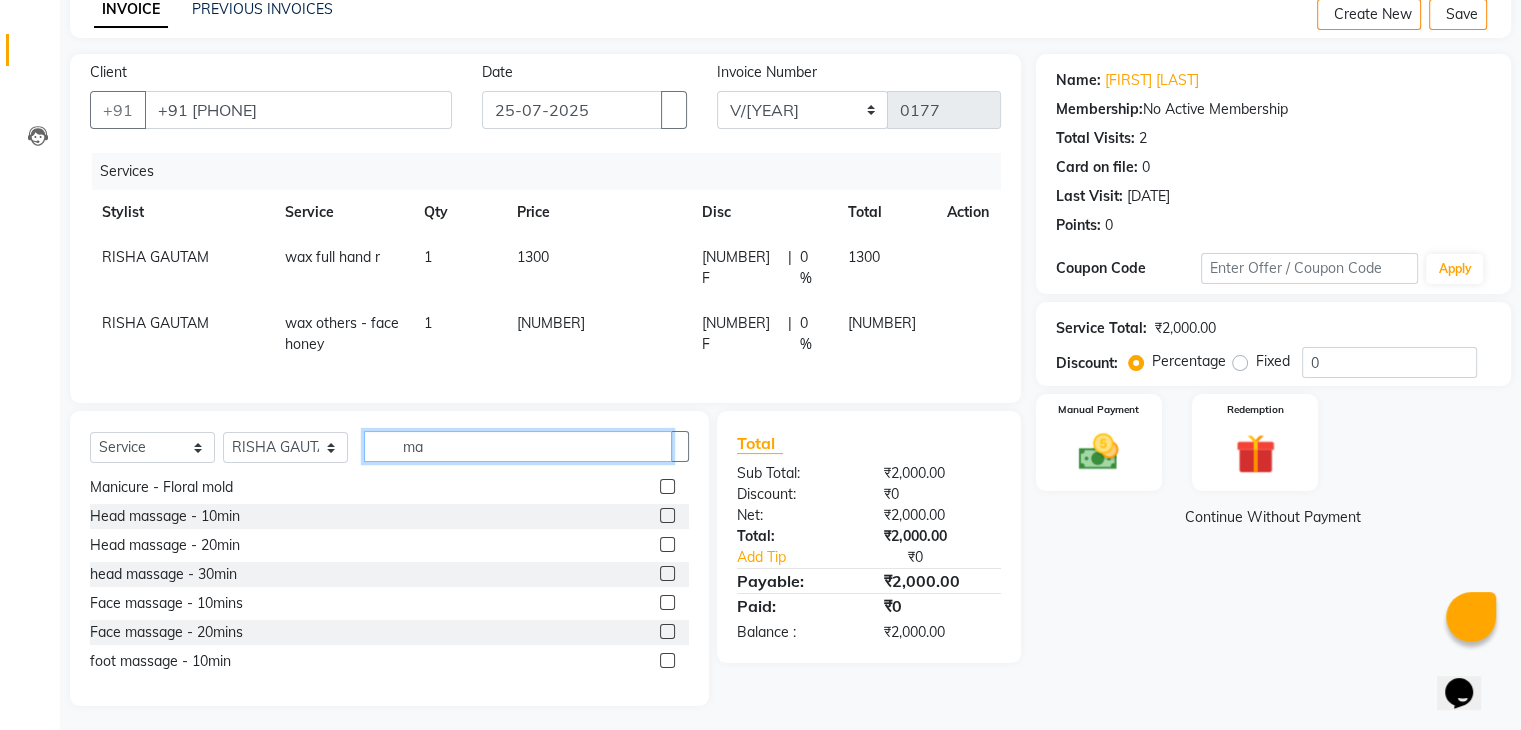 type on "ma" 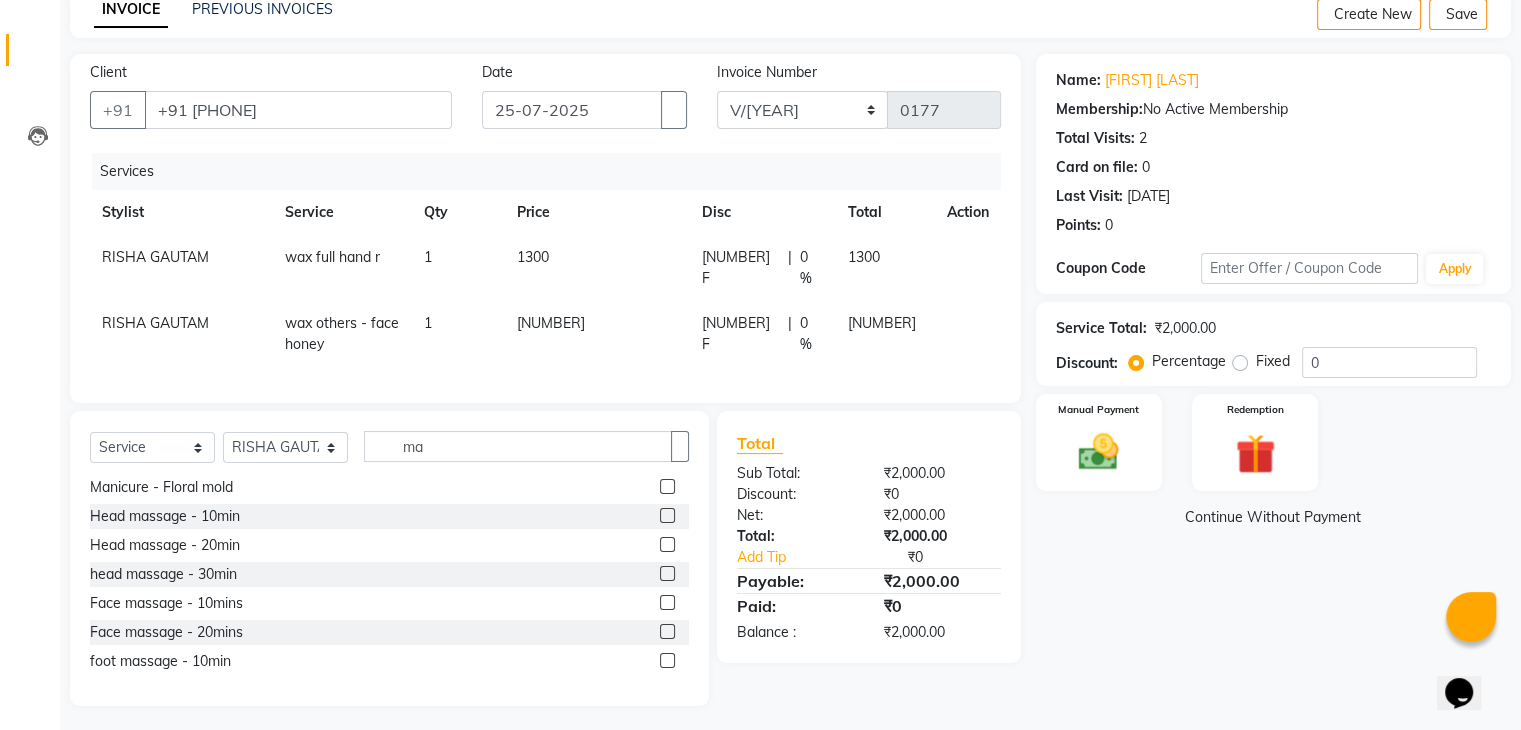 click at bounding box center [667, 631] 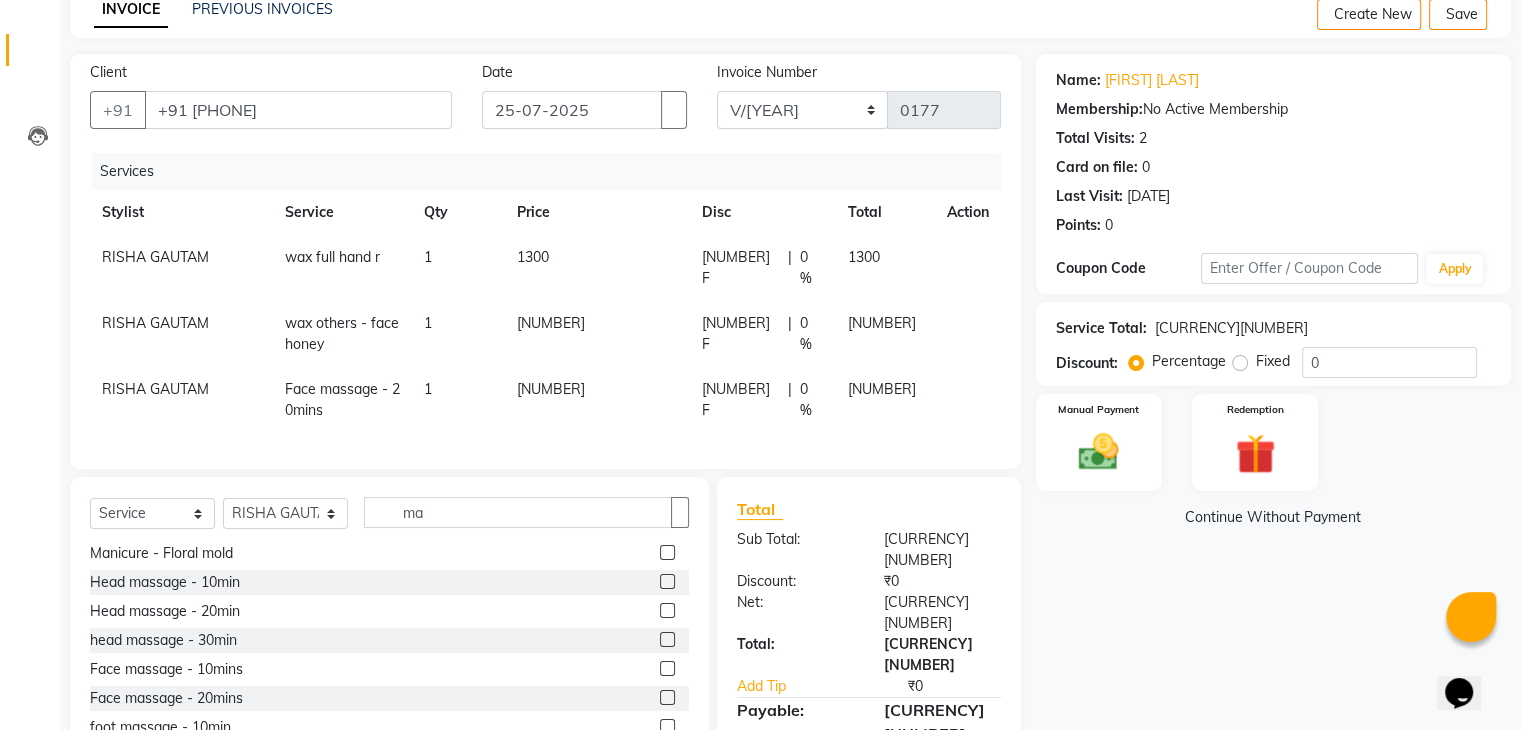 click at bounding box center [955, 247] 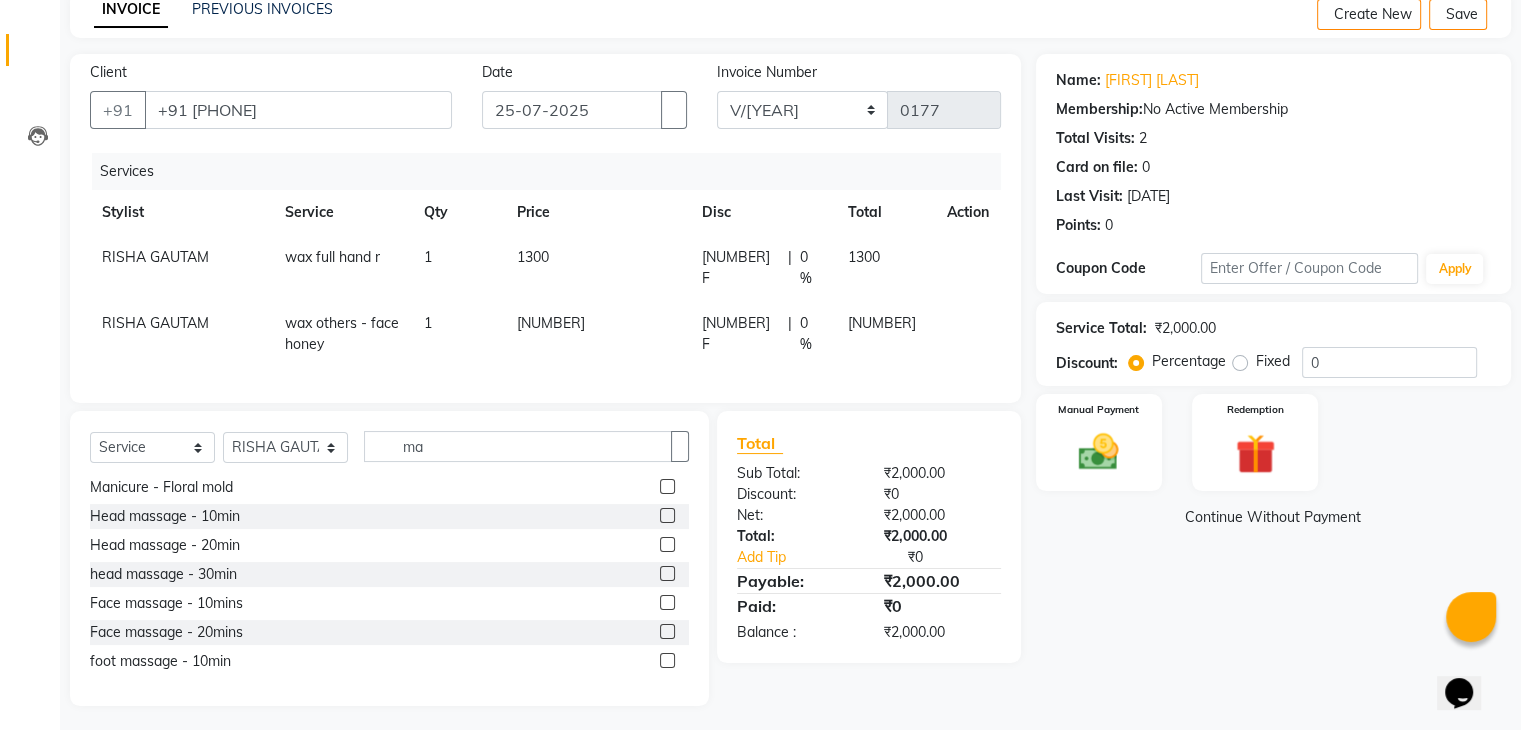 click at bounding box center [667, 544] 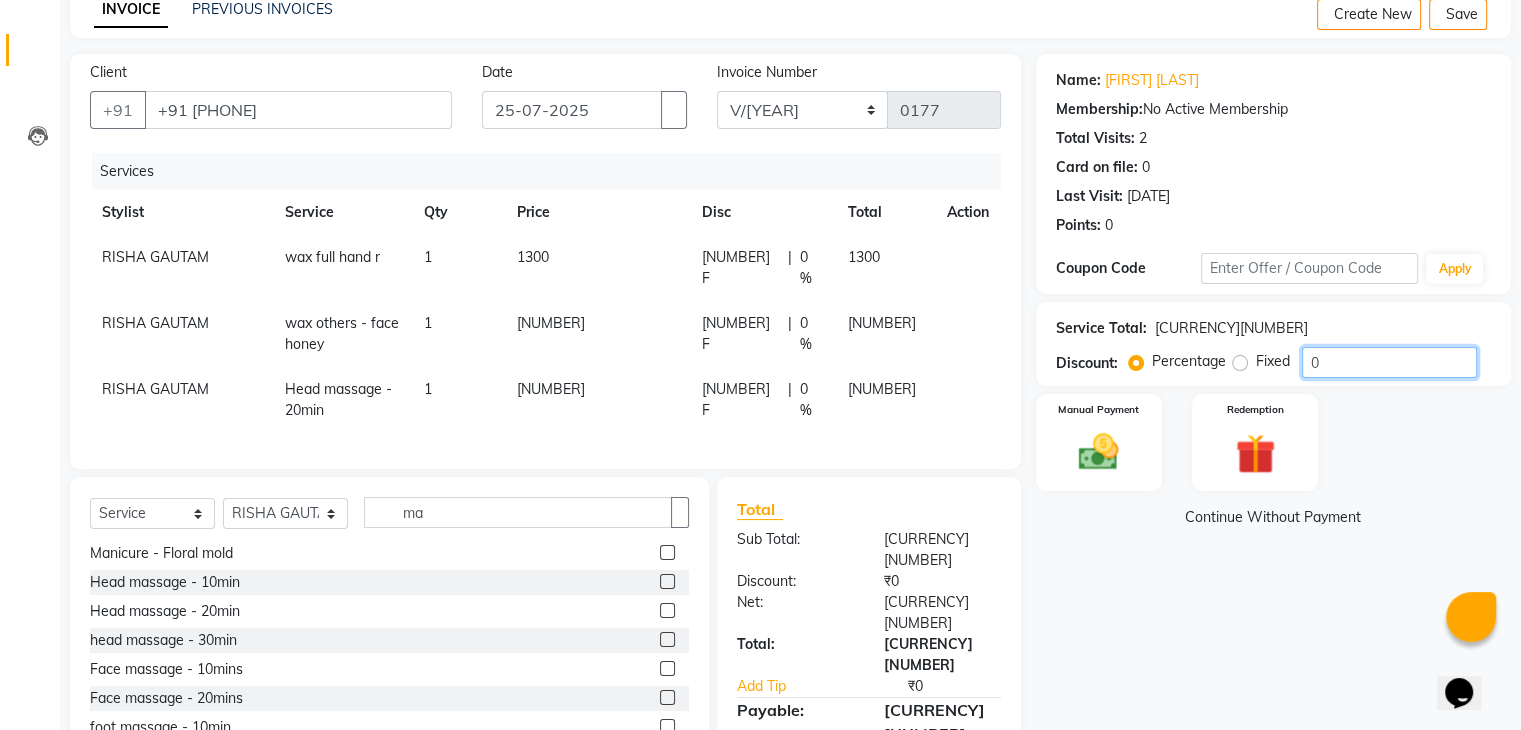 click on "0" at bounding box center (1389, 362) 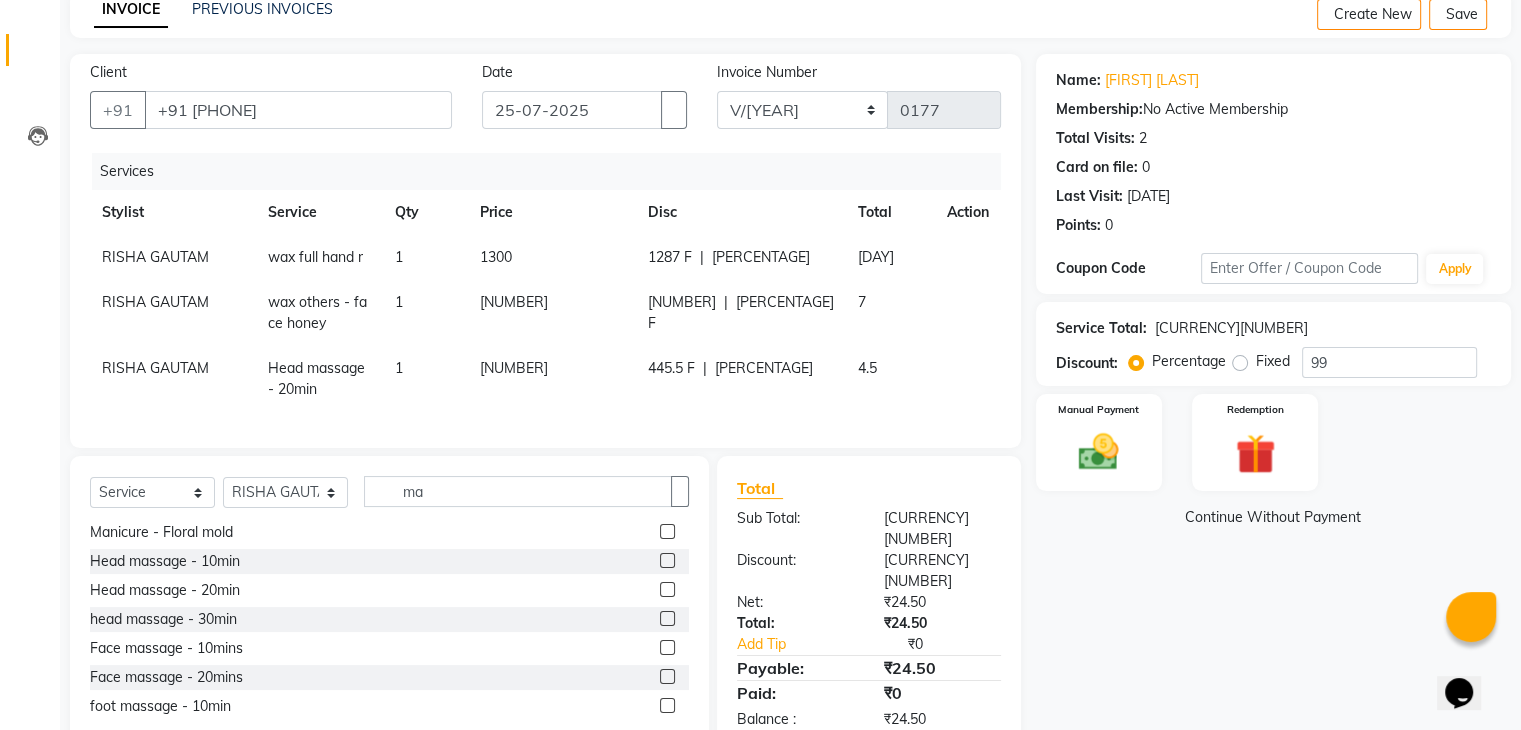 click on "Name: [FIRST] [LAST_NAME] Membership: No Active Membership Total Visits: [NUMBER] Card on file: [NUMBER] Last Visit: [DATE] Points: [NUMBER] Coupon Code Apply Service Total: [CURRENCY][NUMBER] Discount: Percentage Fixed [NUMBER] Manual Payment Redemption Continue Without Payment" at bounding box center (1281, 402) 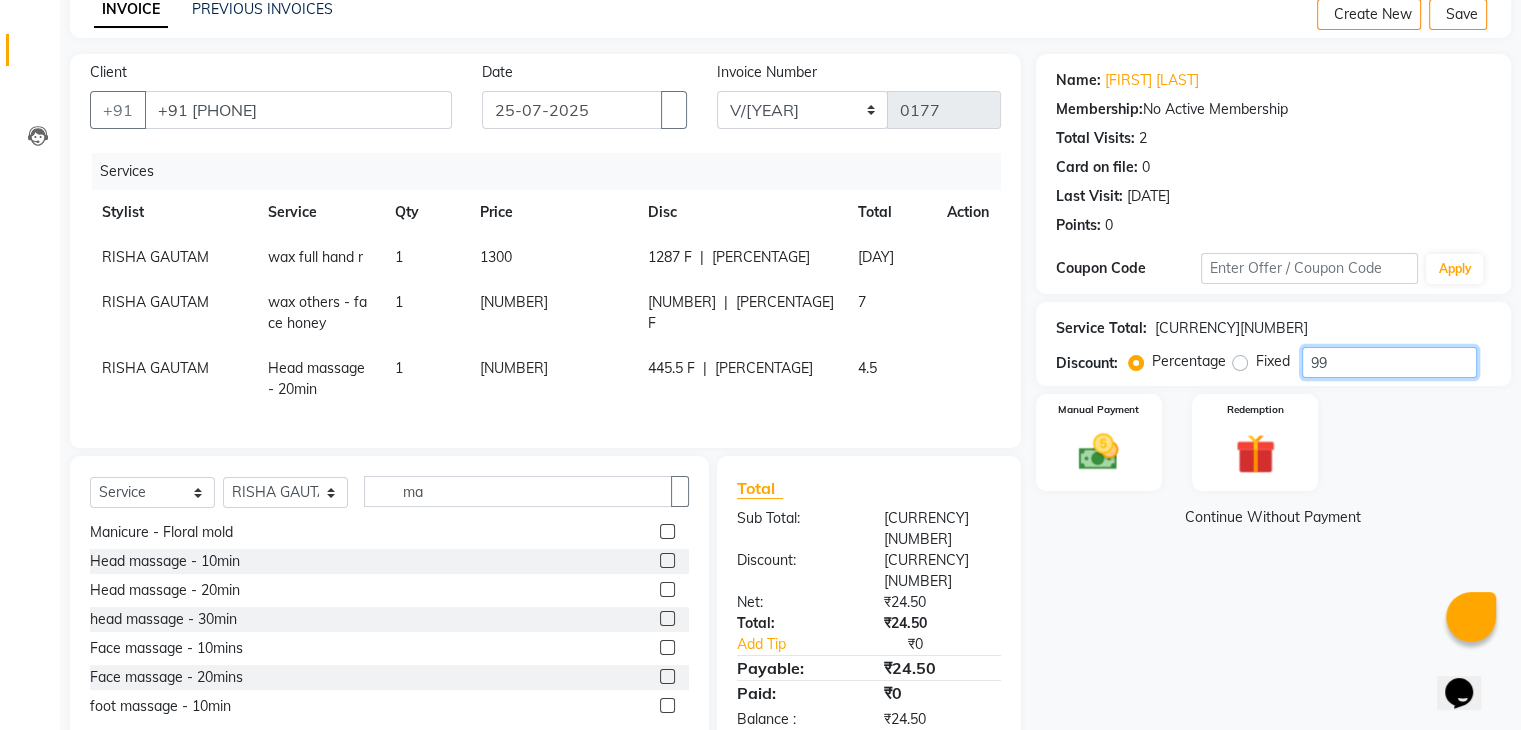 click on "99" at bounding box center [1389, 362] 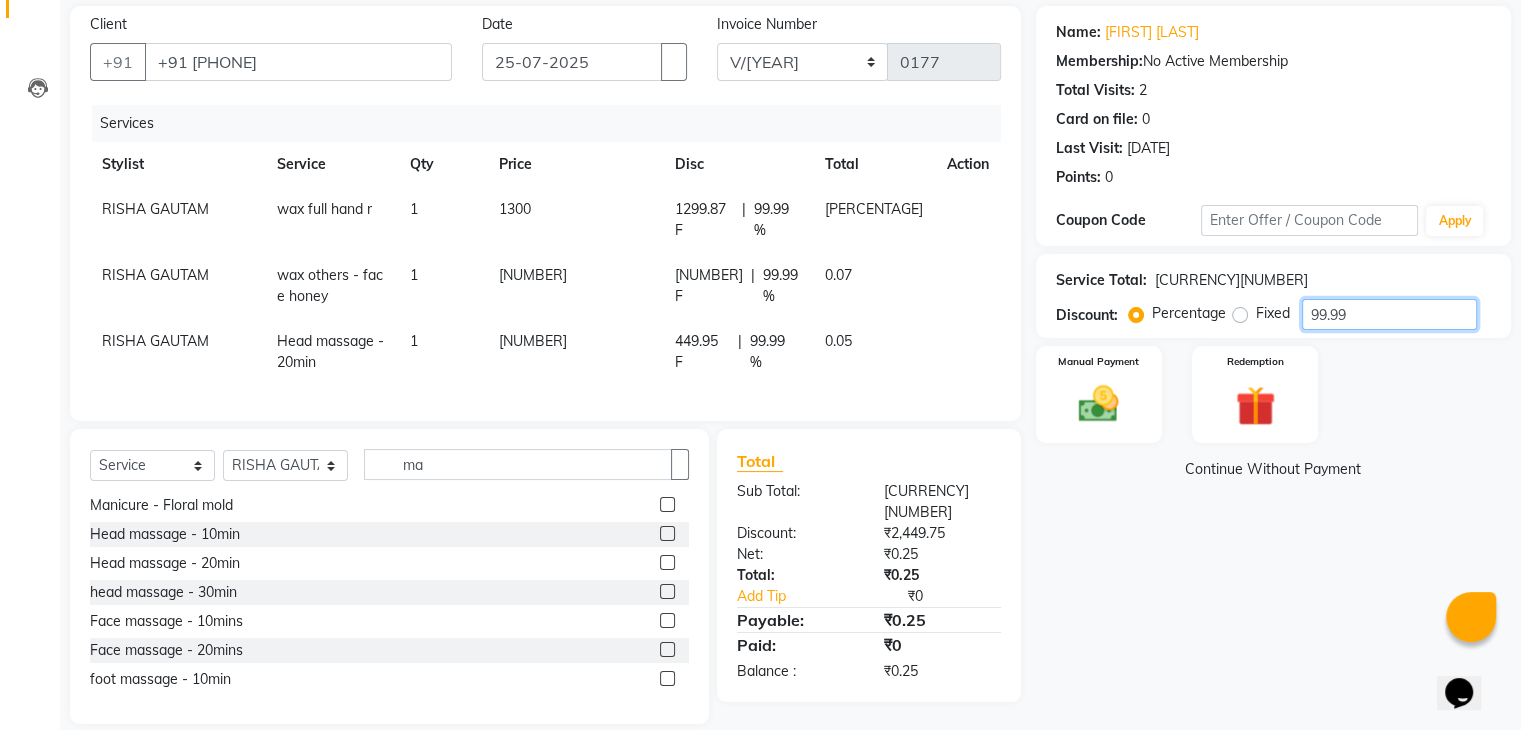 scroll, scrollTop: 183, scrollLeft: 0, axis: vertical 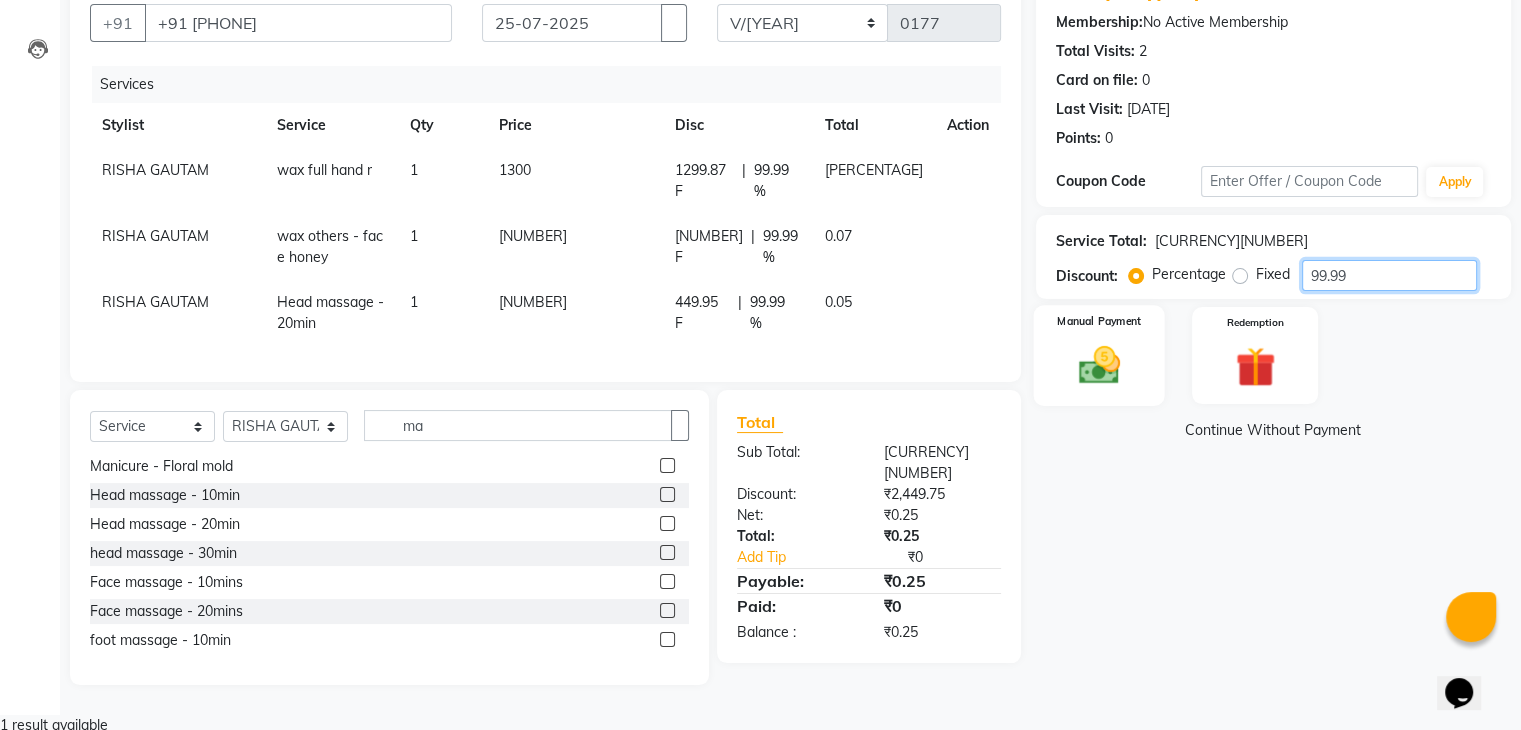 type on "99.99" 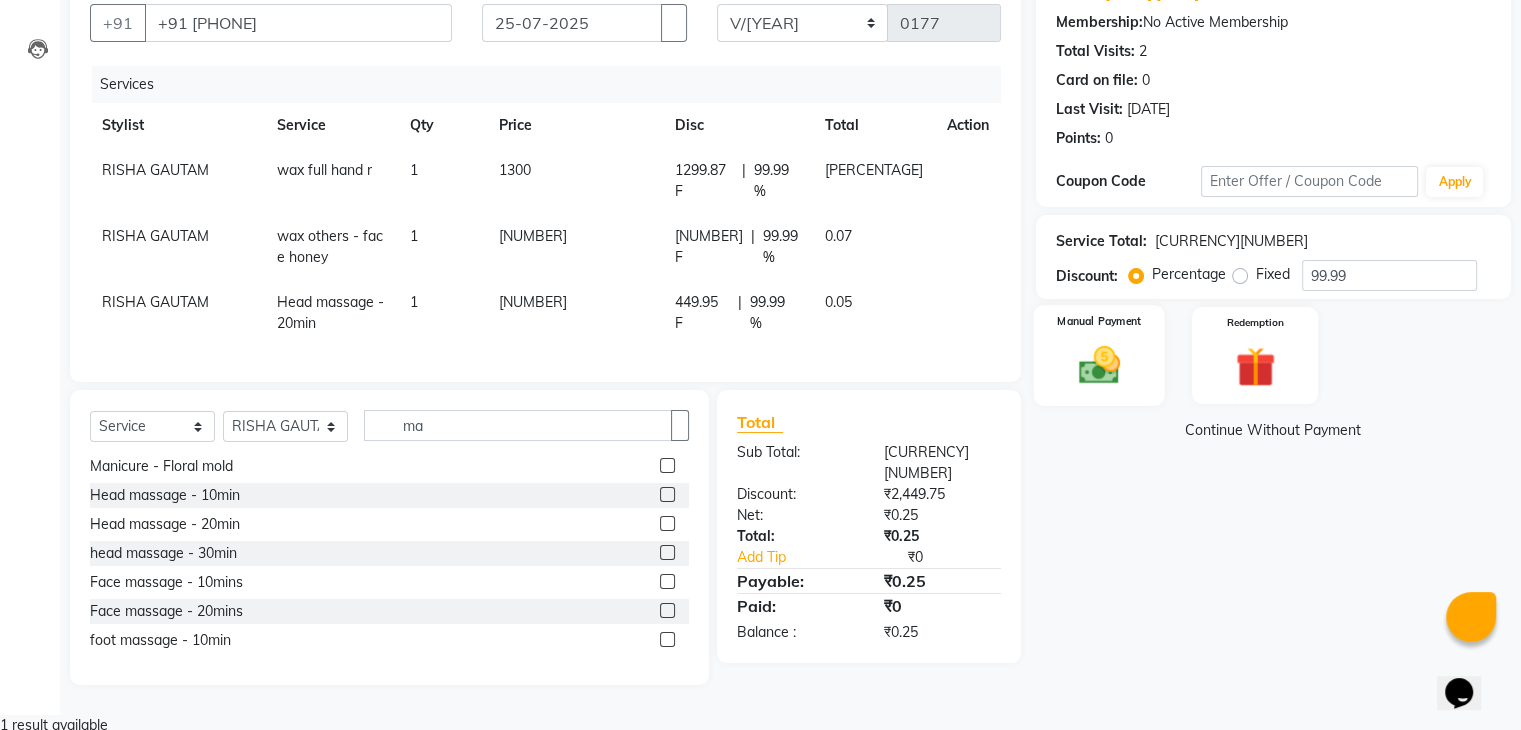 click on "Manual Payment" at bounding box center [1098, 355] 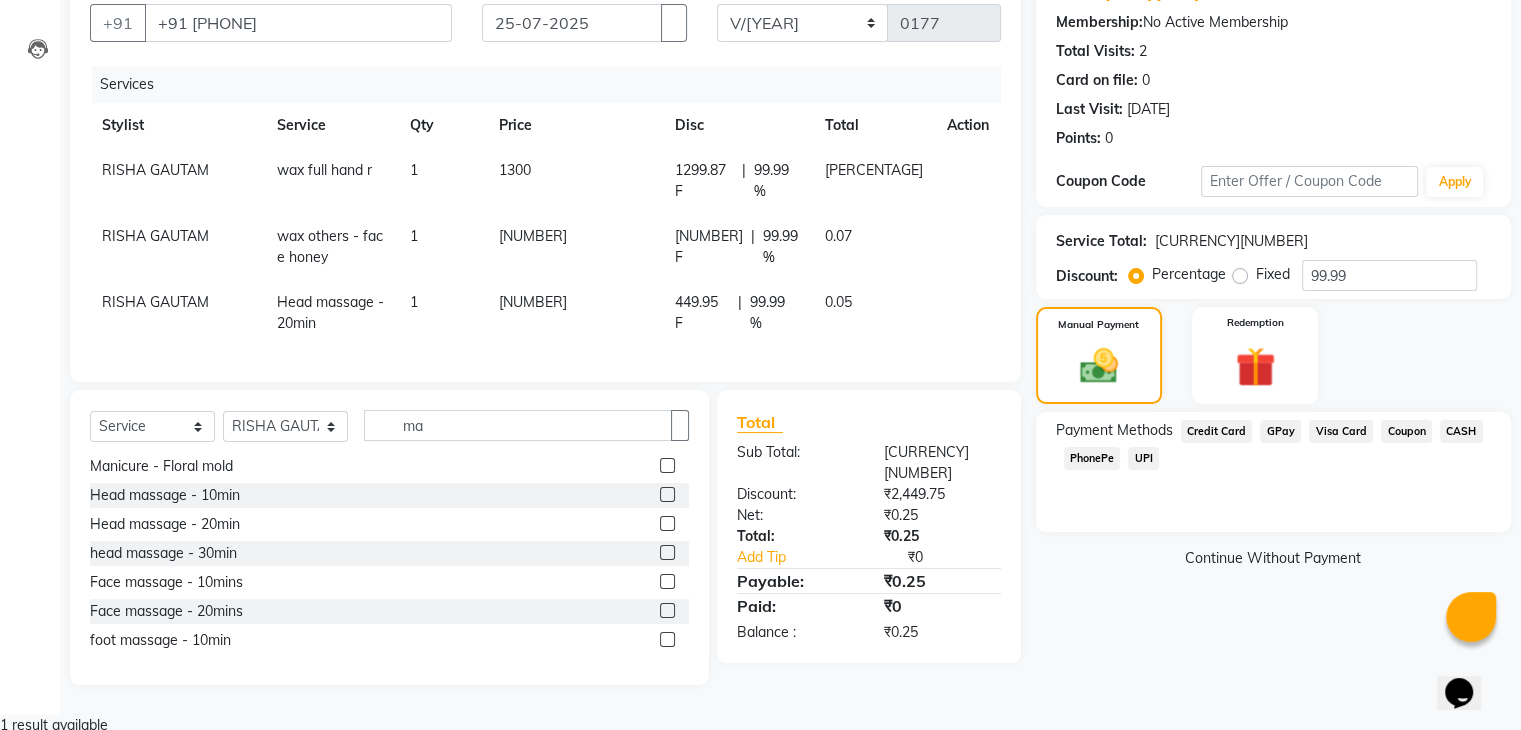 click on "CASH" at bounding box center [1217, 431] 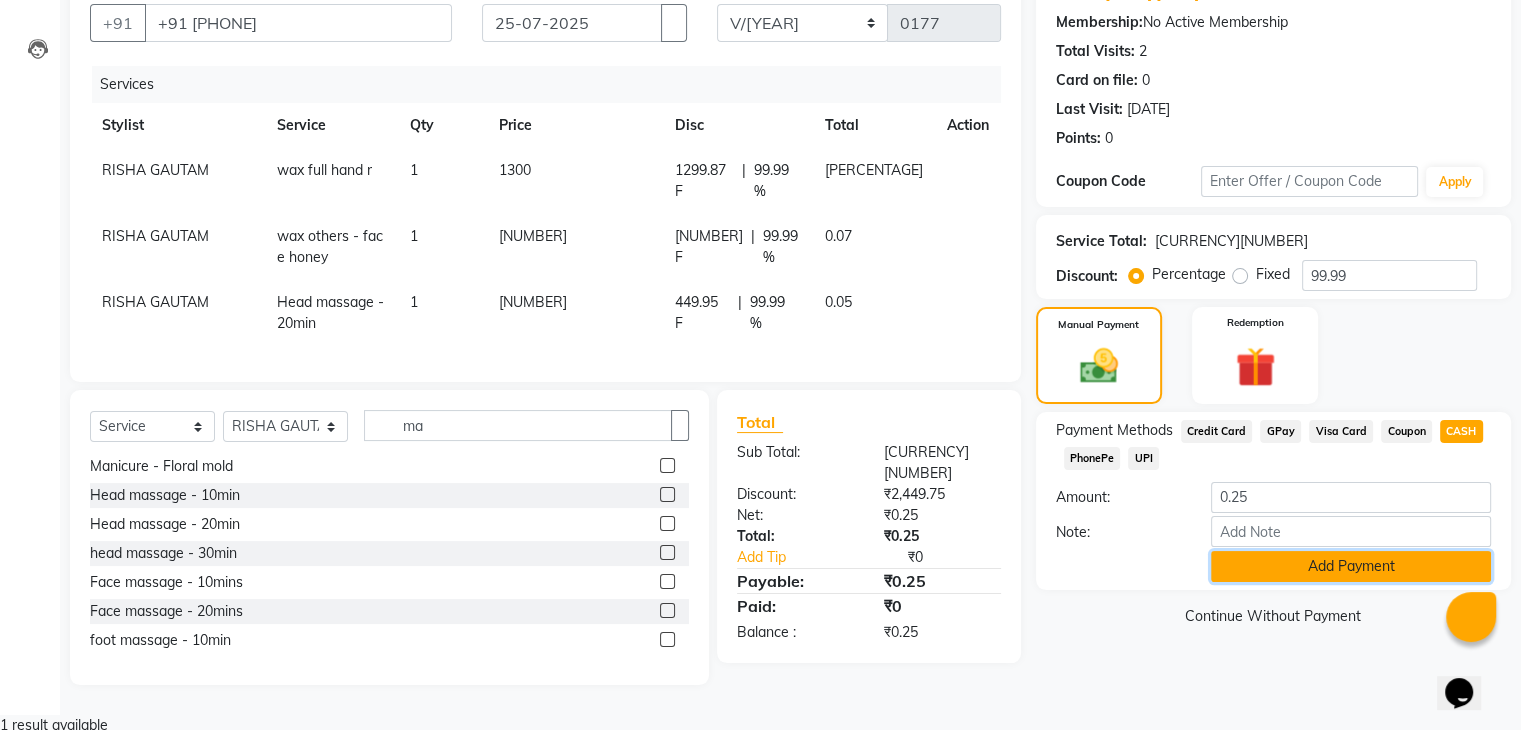 click on "Add Payment" at bounding box center [1351, 566] 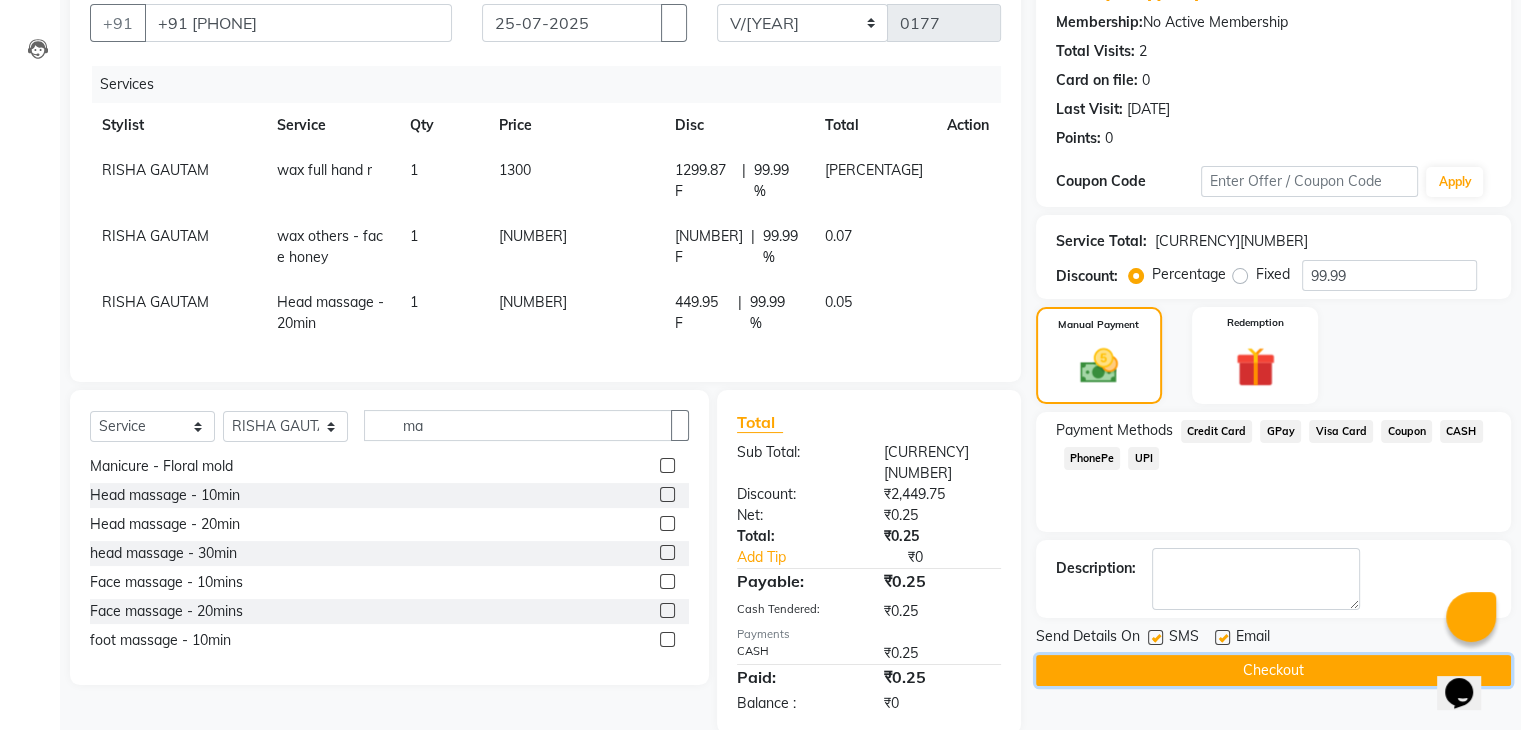 click on "Checkout" at bounding box center (1273, 670) 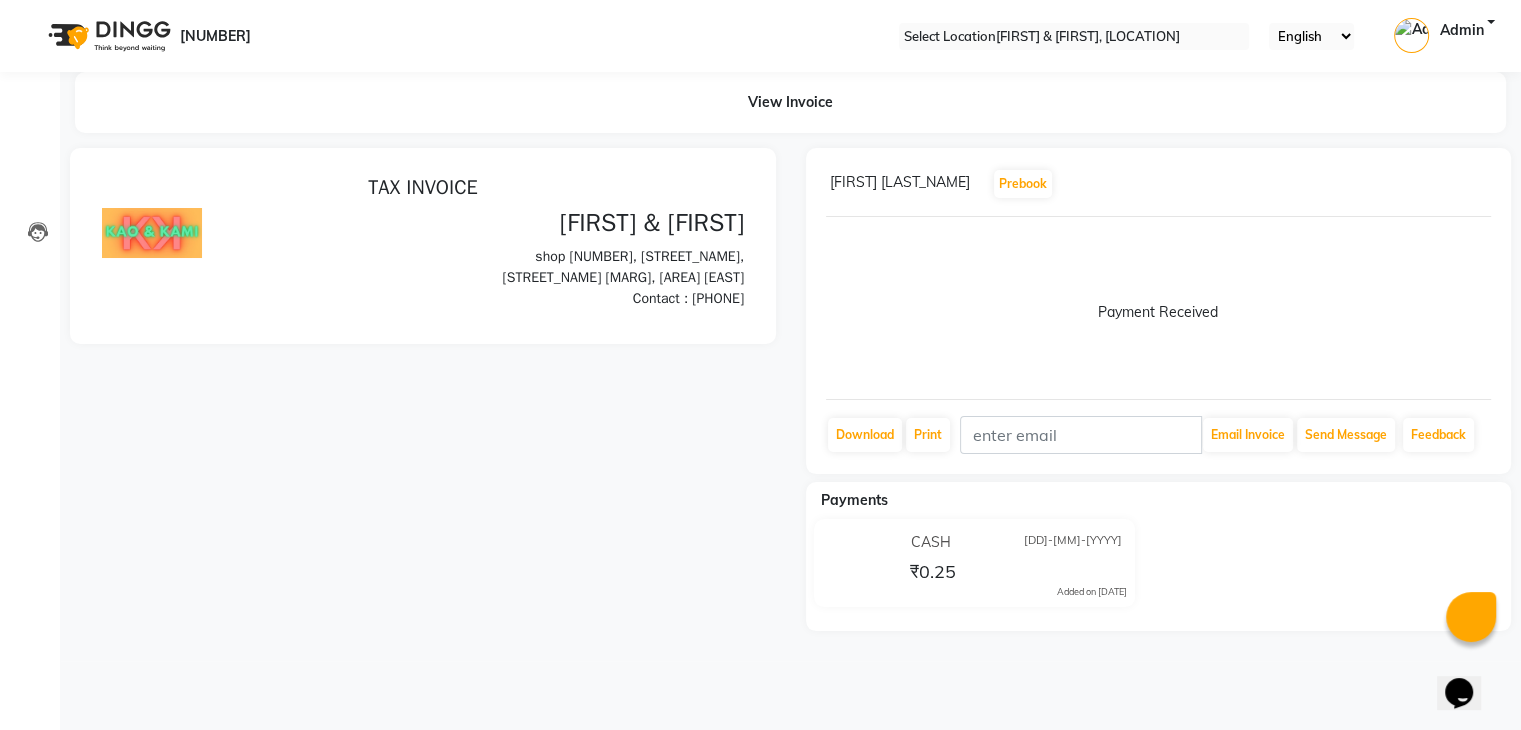 scroll, scrollTop: 0, scrollLeft: 0, axis: both 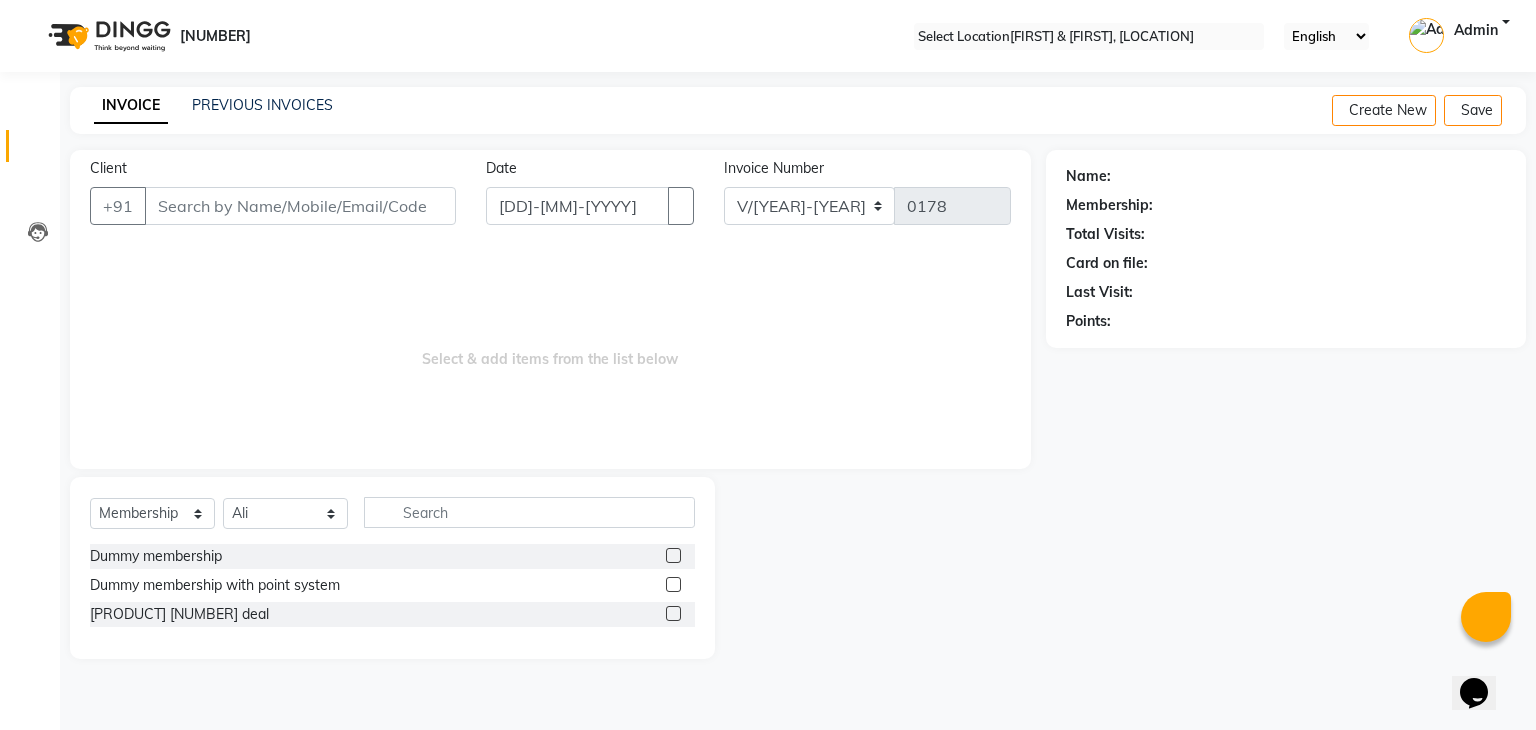 click on "Client" at bounding box center (300, 206) 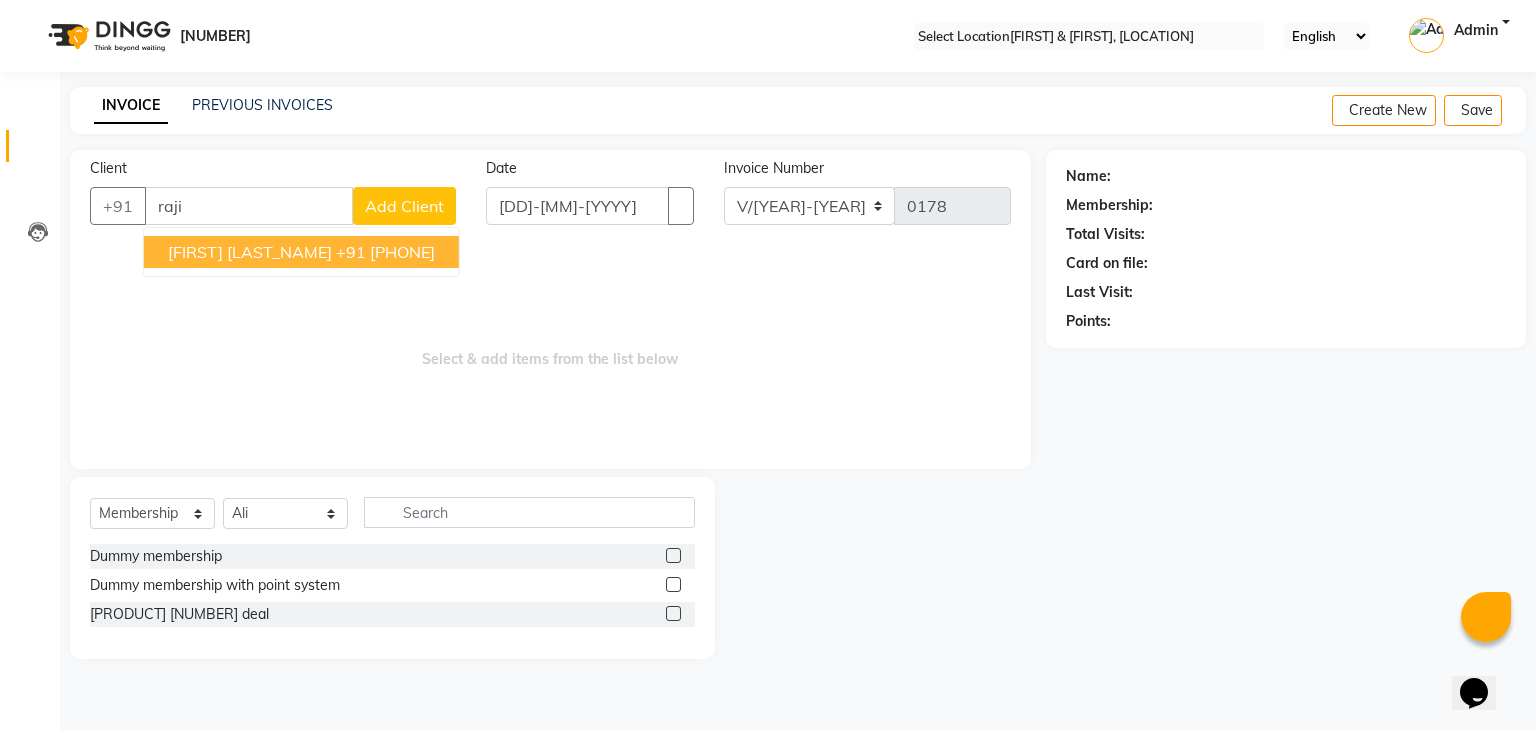 click on "[FIRST] [LAST_NAME]" at bounding box center [250, 252] 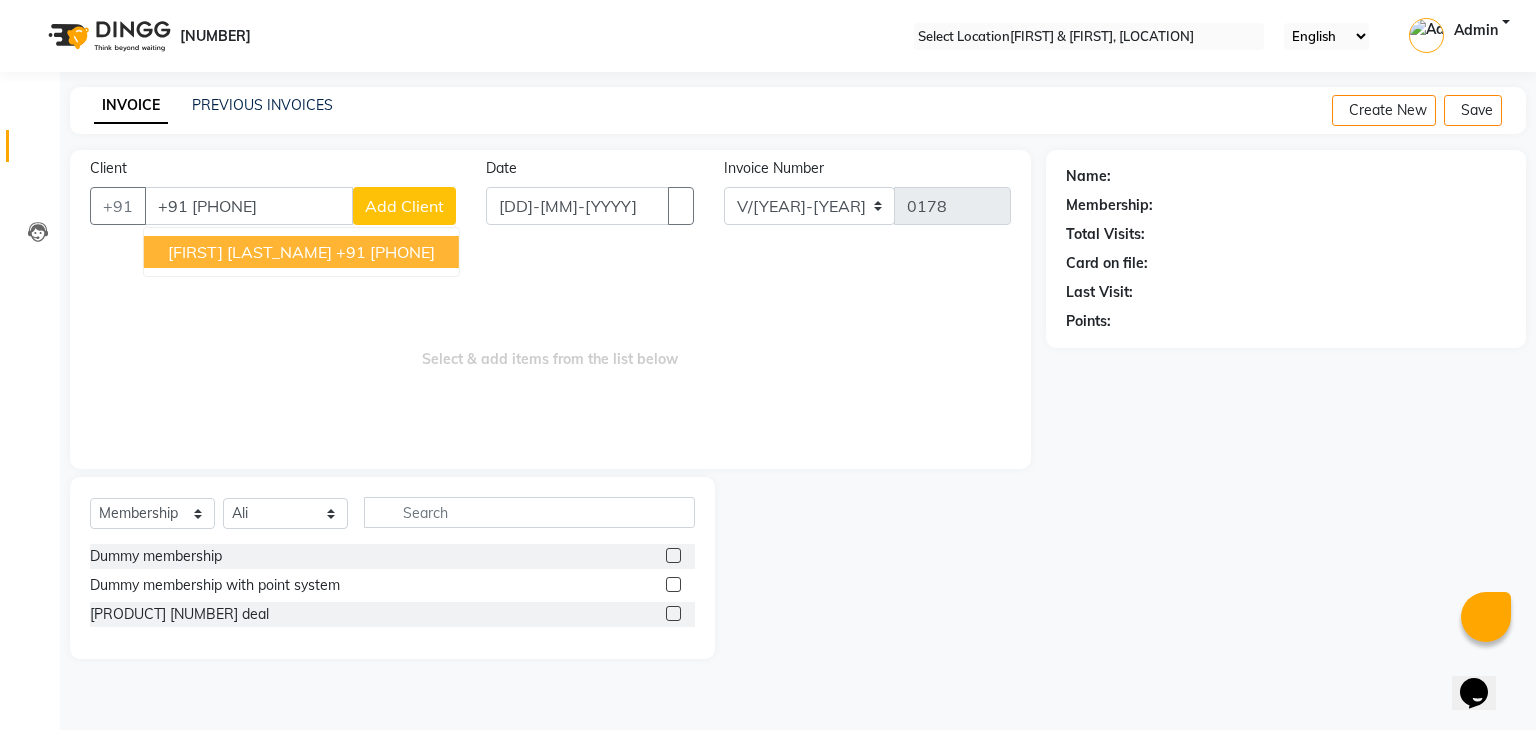 type on "+91 [PHONE]" 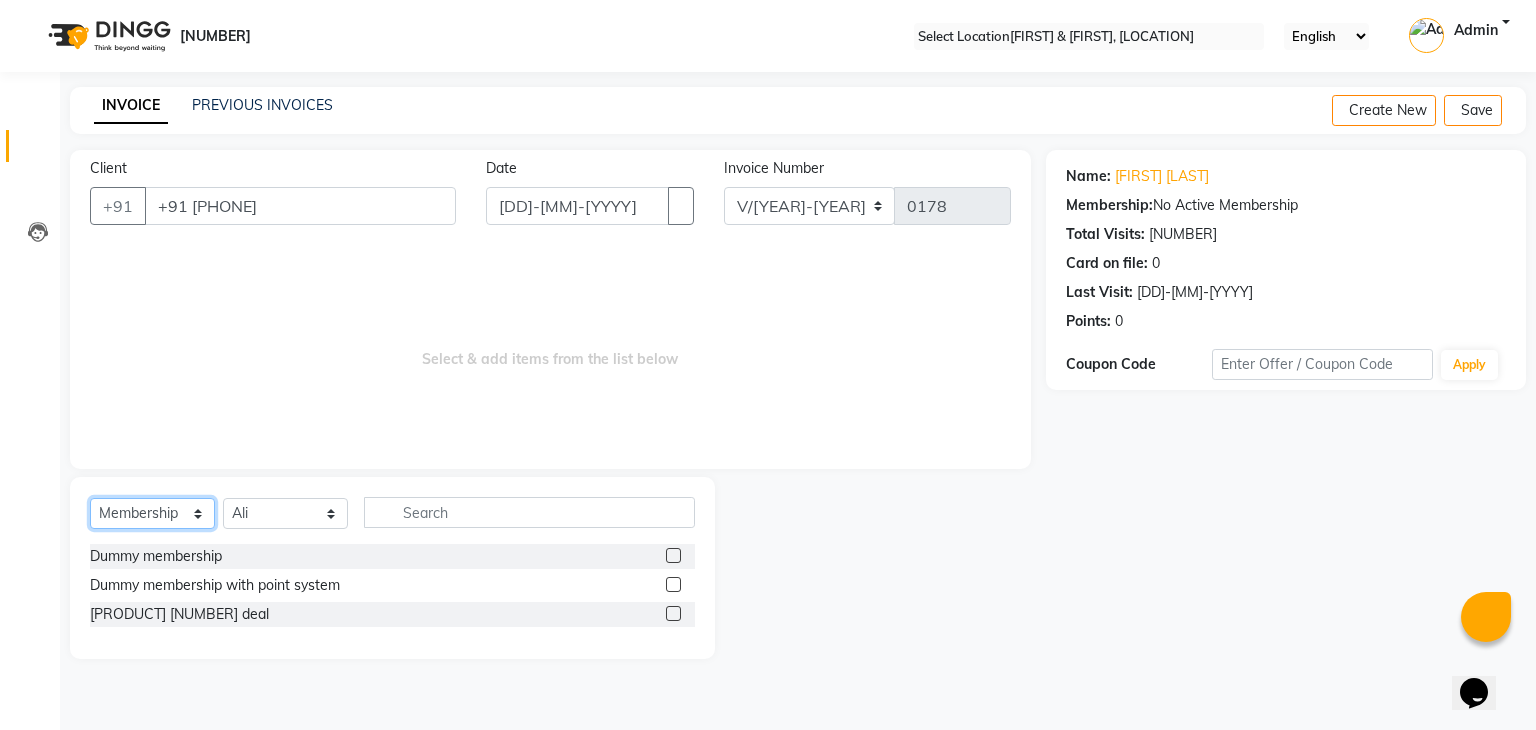 click on "Select  Service  Product  Membership  Package Voucher Prepaid Gift Card" at bounding box center [152, 513] 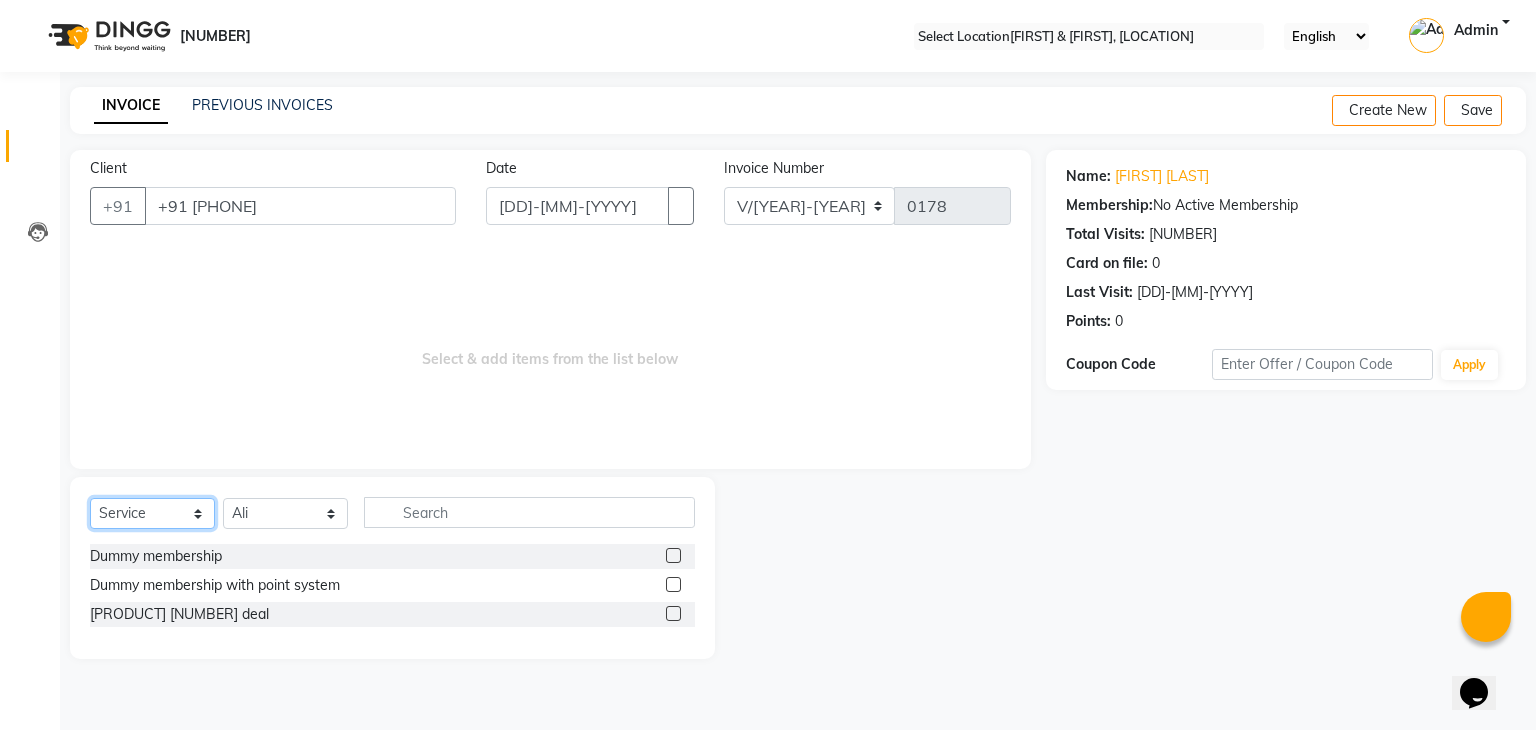 click on "Select  Service  Product  Membership  Package Voucher Prepaid Gift Card" at bounding box center [152, 513] 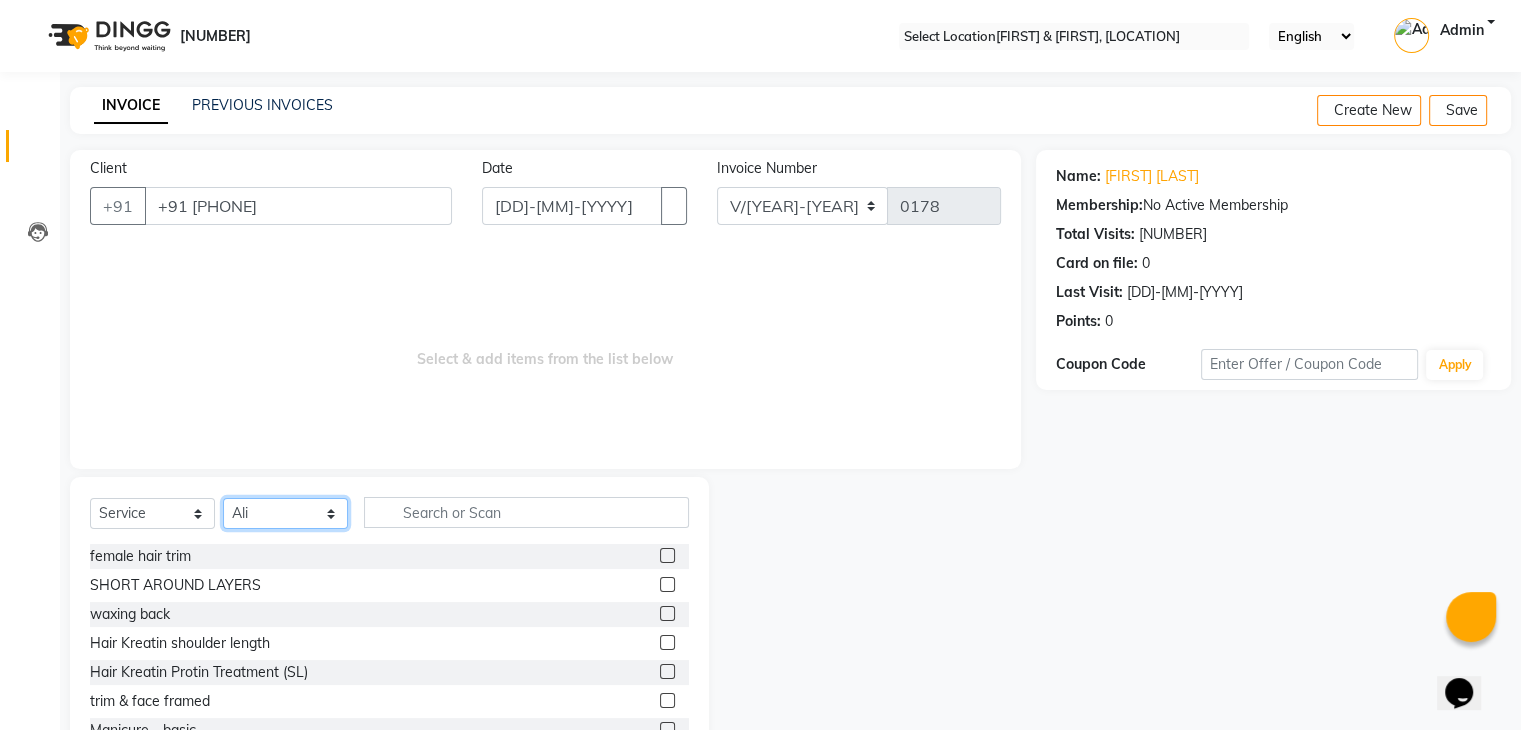 click on "Select Stylist [FIRST] [LAST_NAME] [LOCATION] [FIRST] [LAST_NAME]" at bounding box center (285, 513) 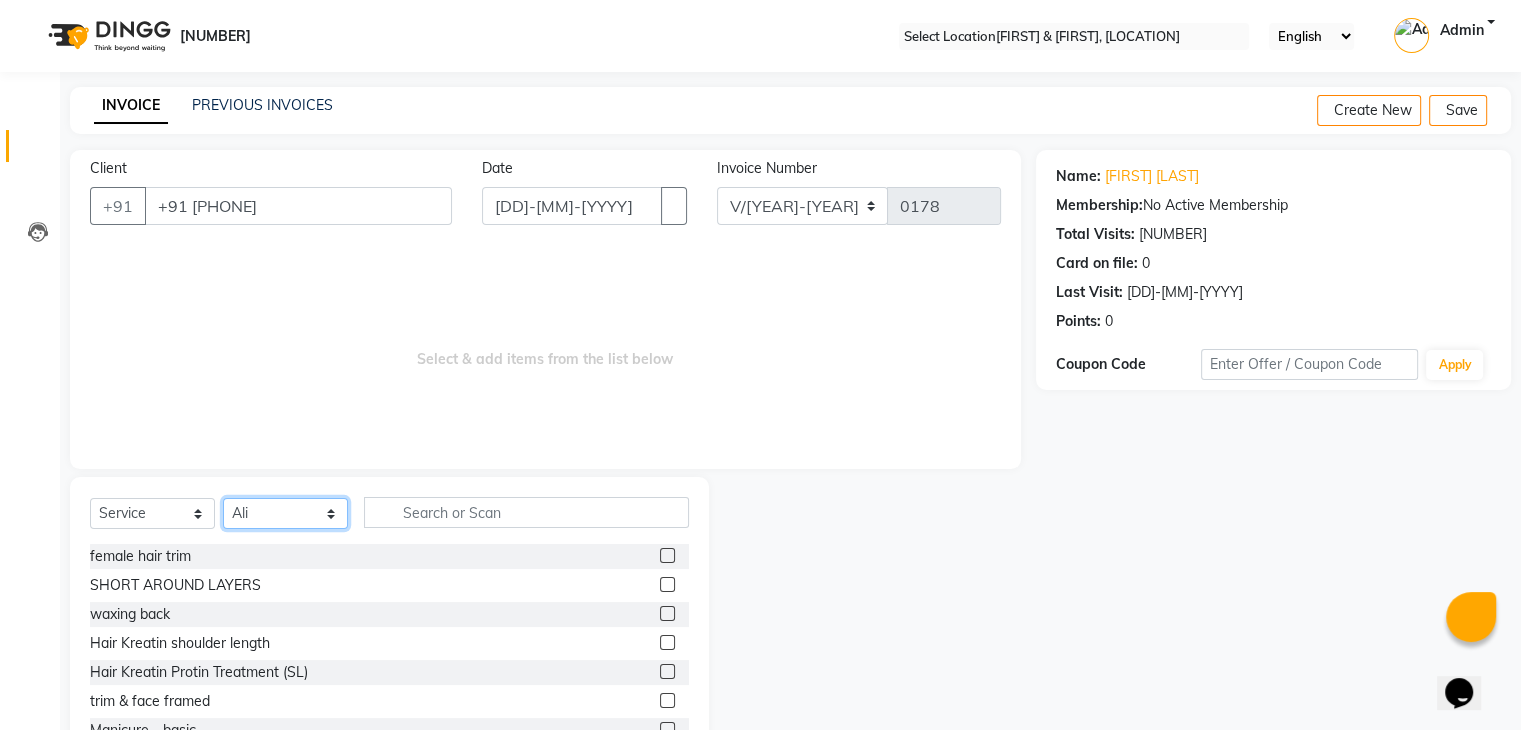 select on "70860" 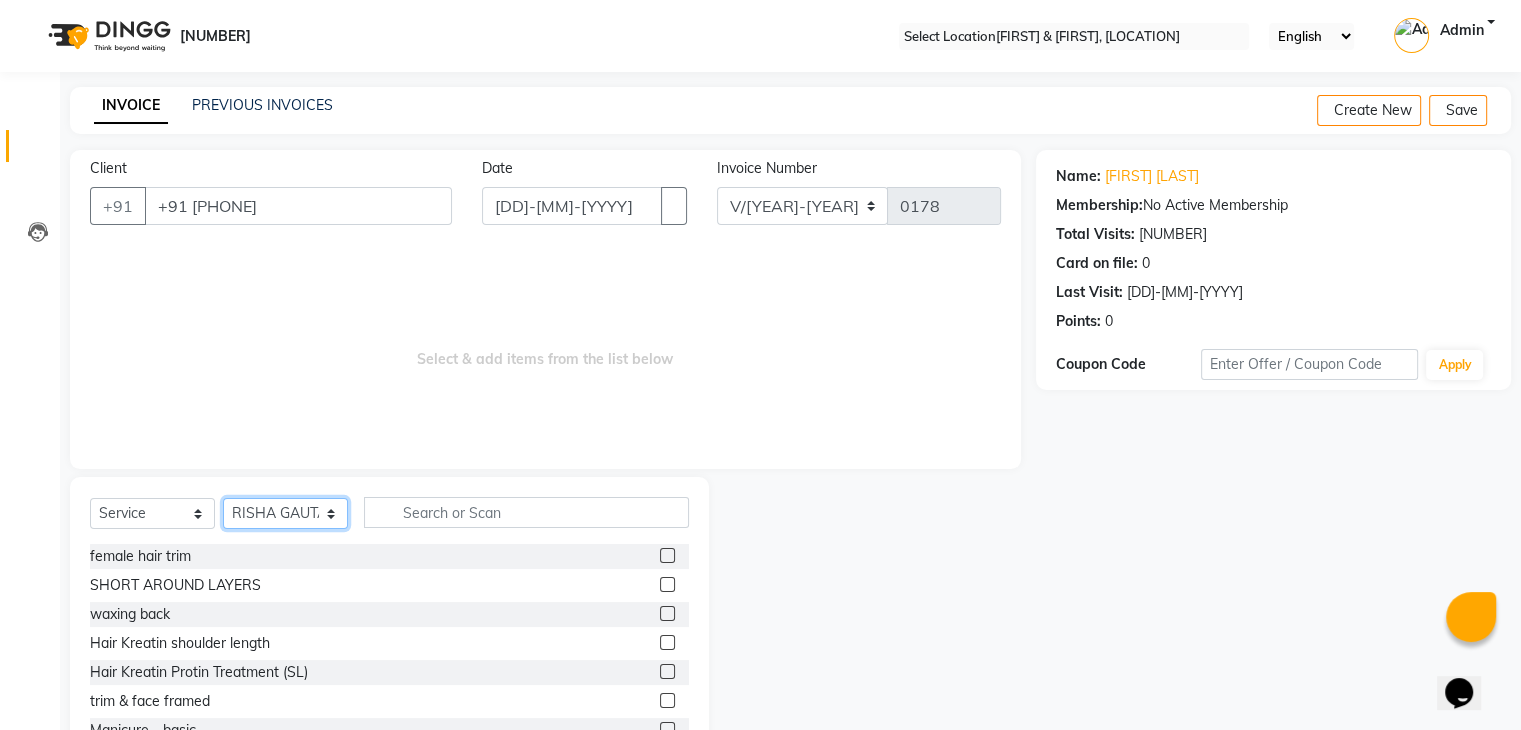 click on "Select Stylist [FIRST] [LAST_NAME] [LOCATION] [FIRST] [LAST_NAME]" at bounding box center (285, 513) 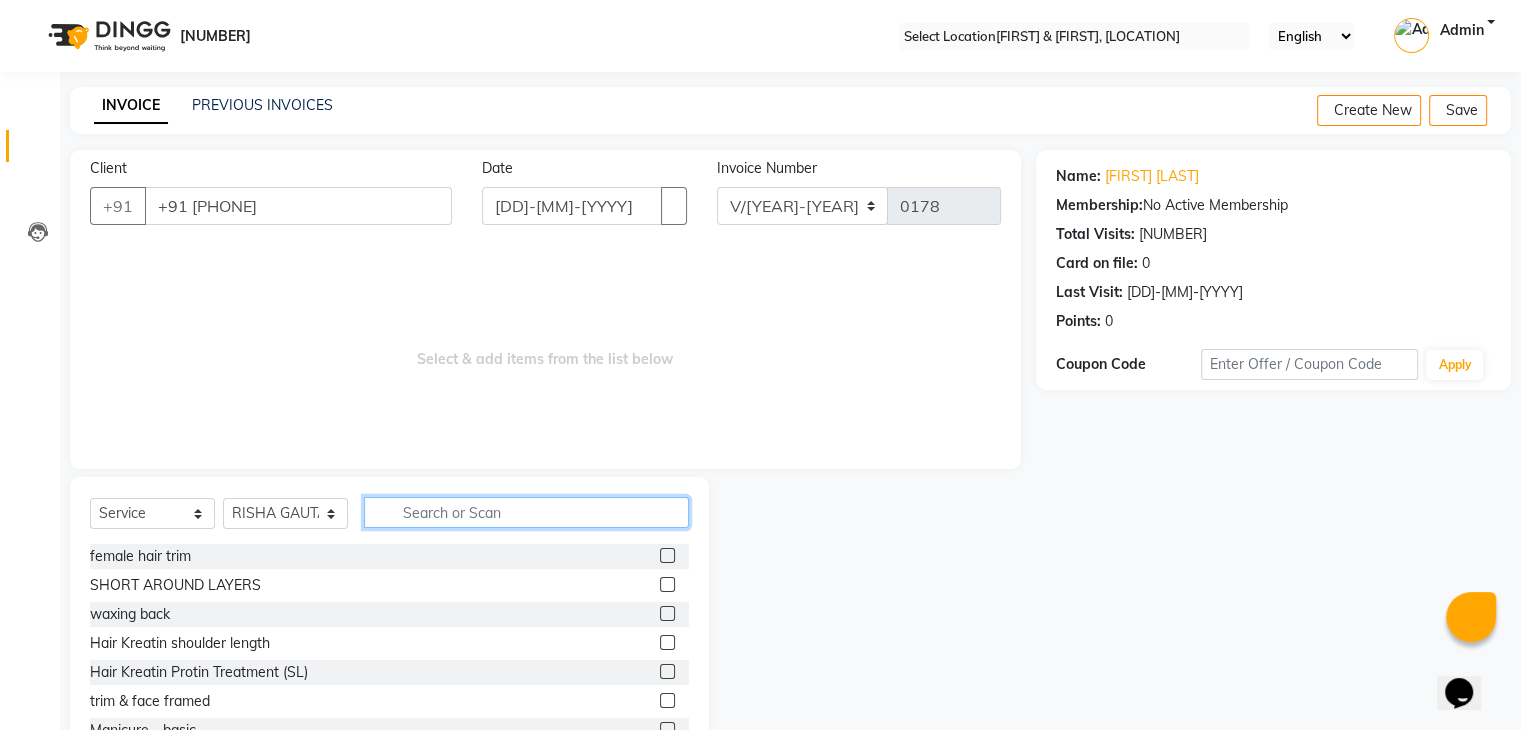 click at bounding box center (526, 512) 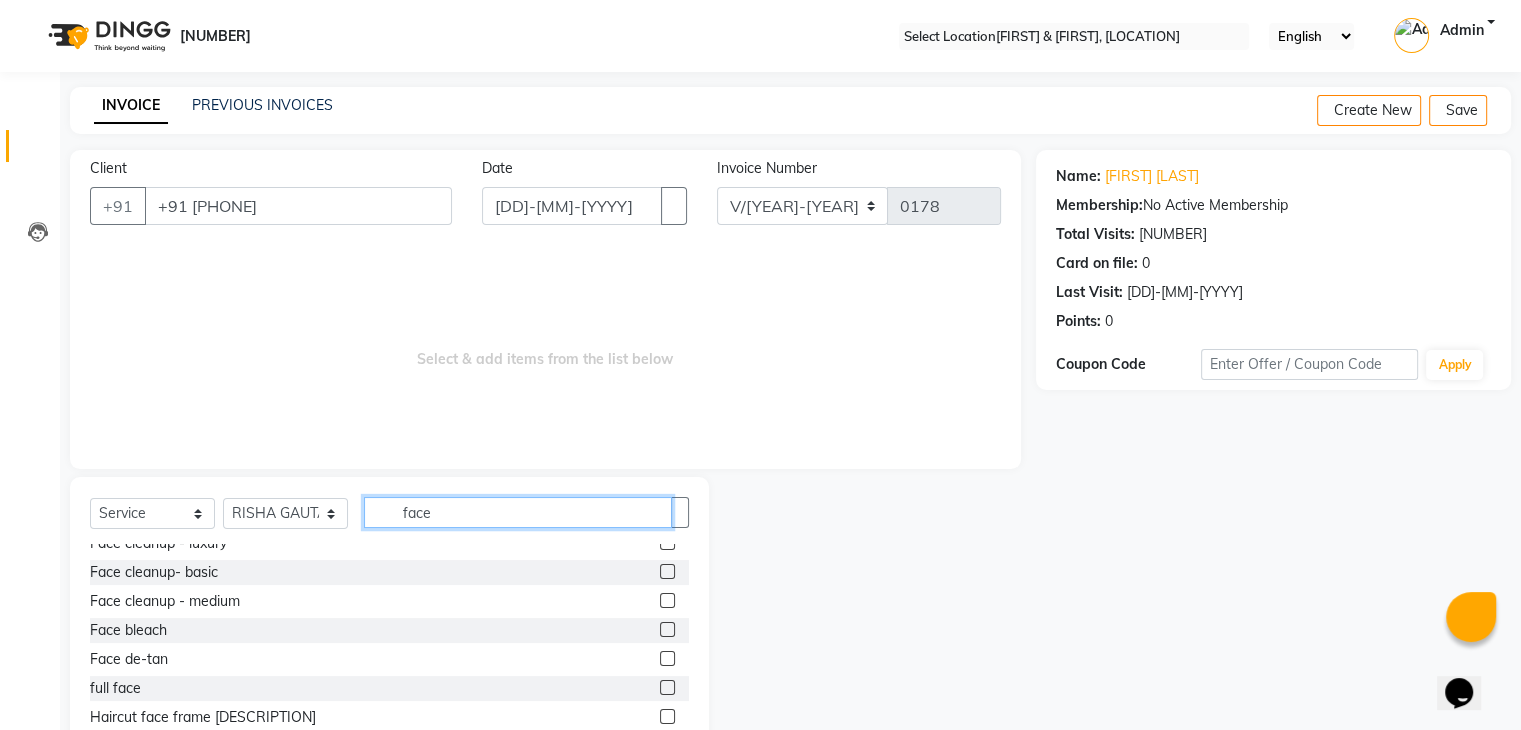 scroll, scrollTop: 148, scrollLeft: 0, axis: vertical 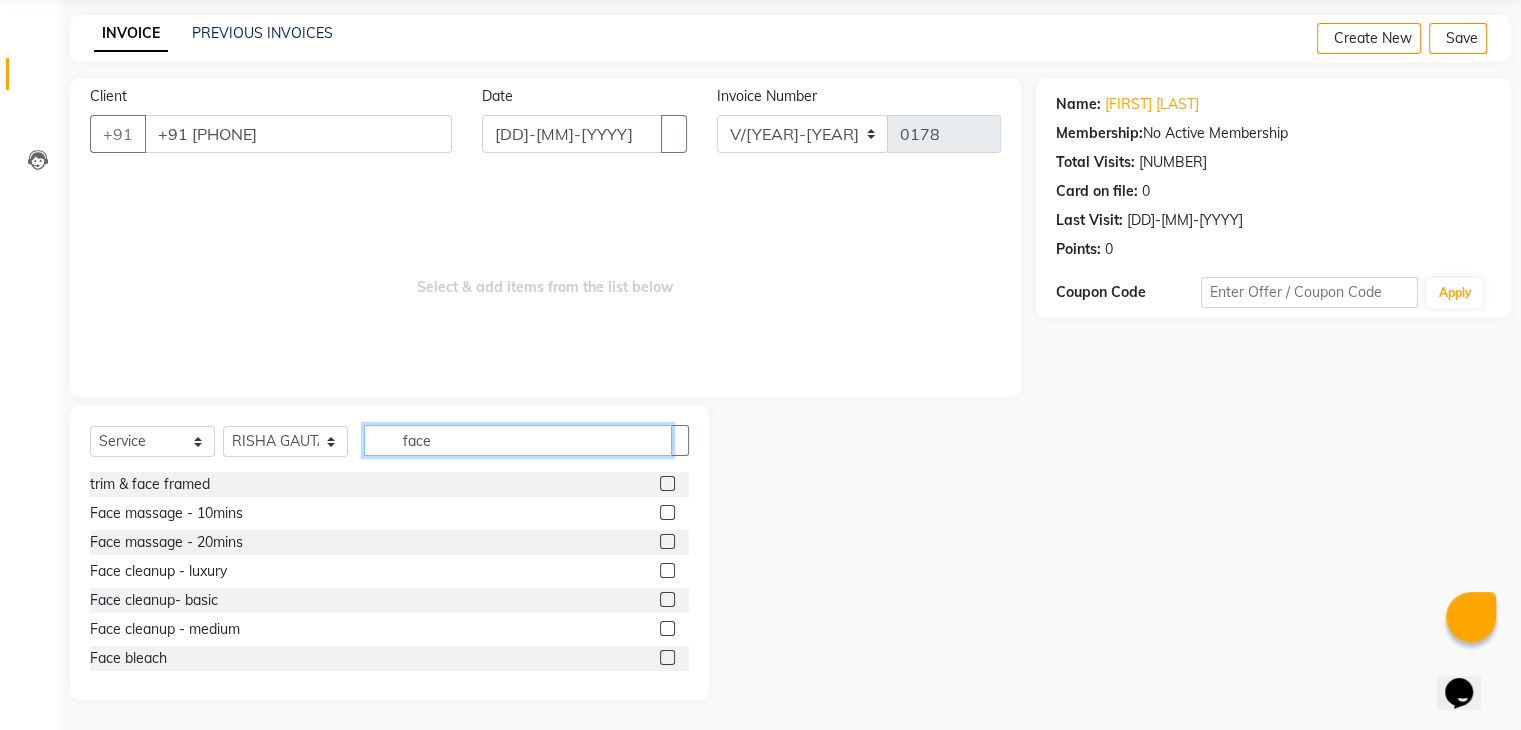 type on "face" 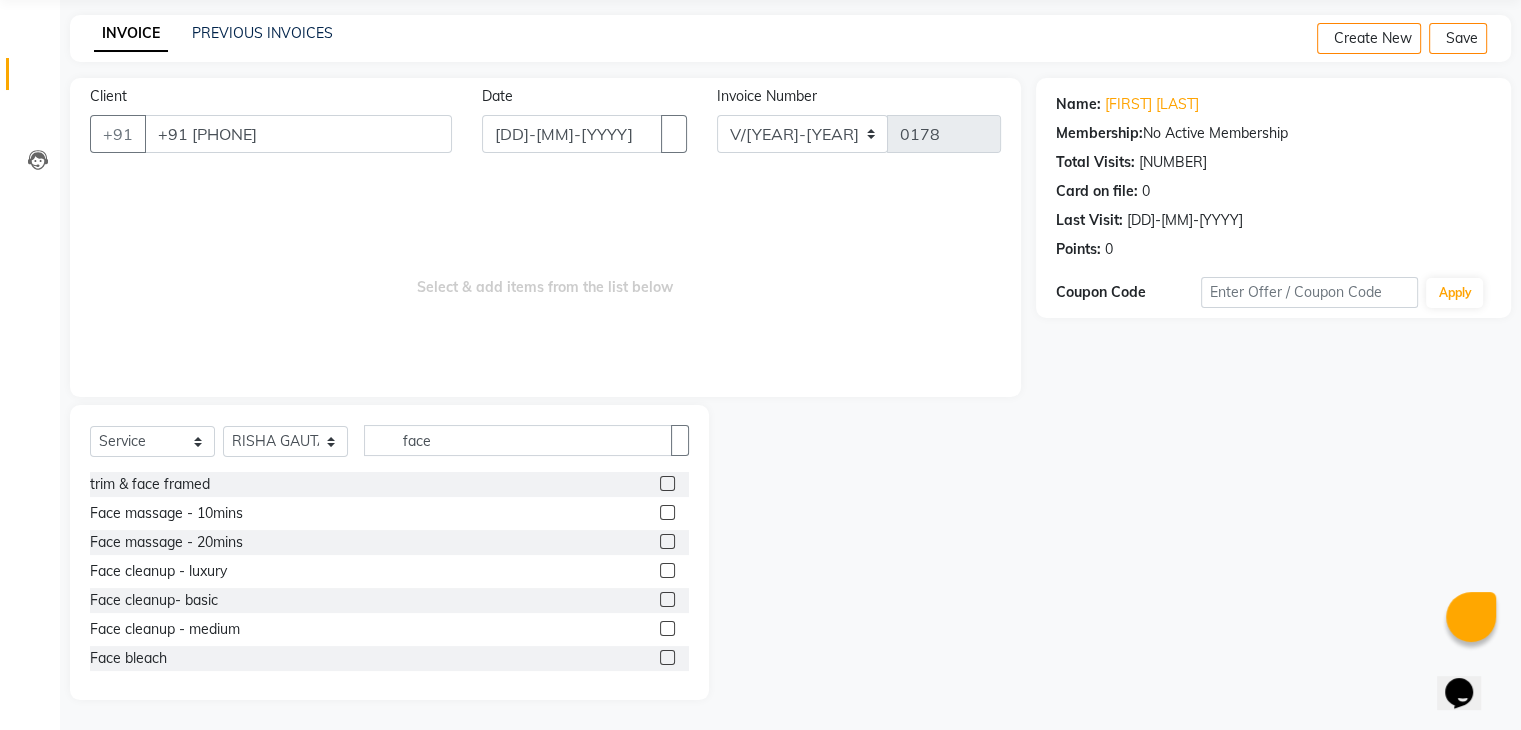 click at bounding box center (667, 541) 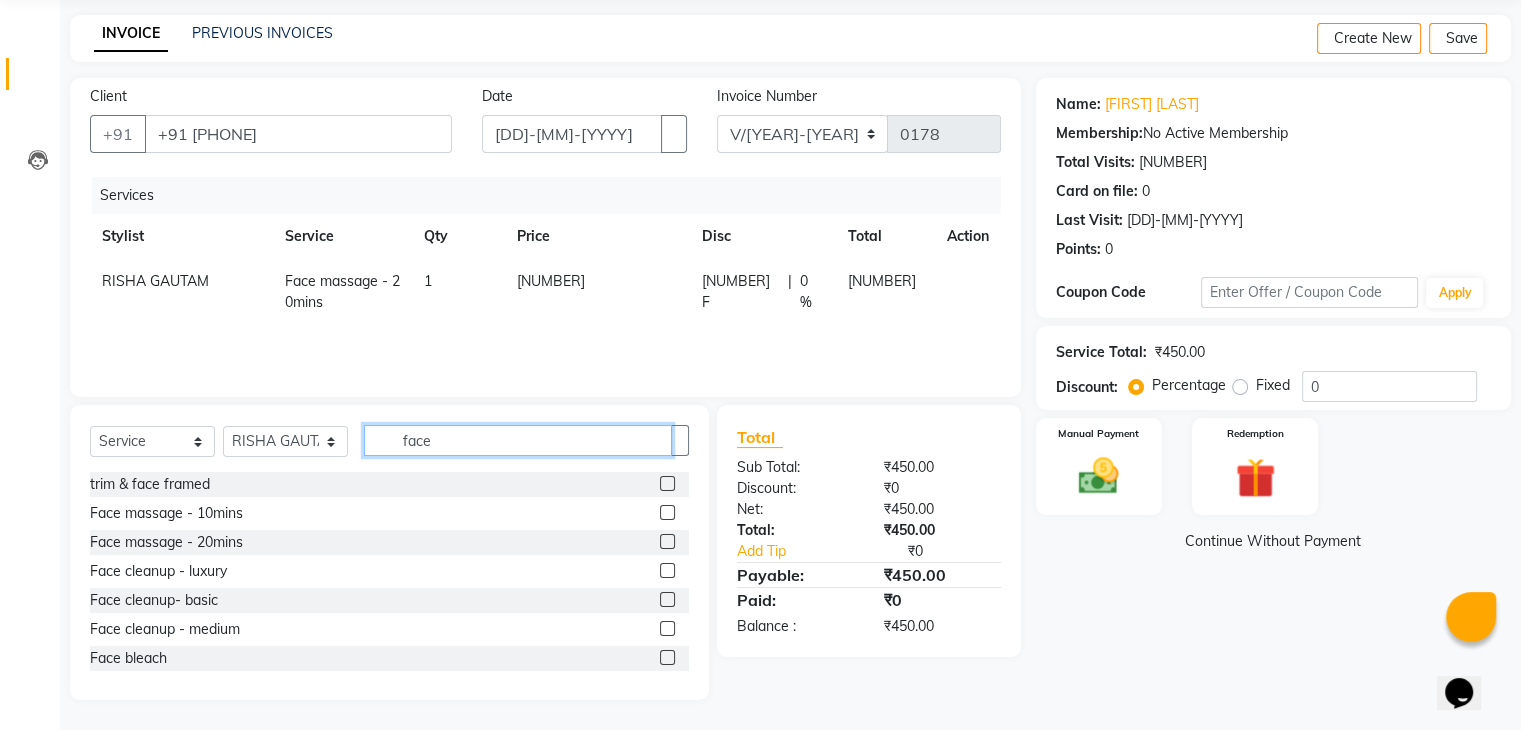 click on "face" at bounding box center [518, 440] 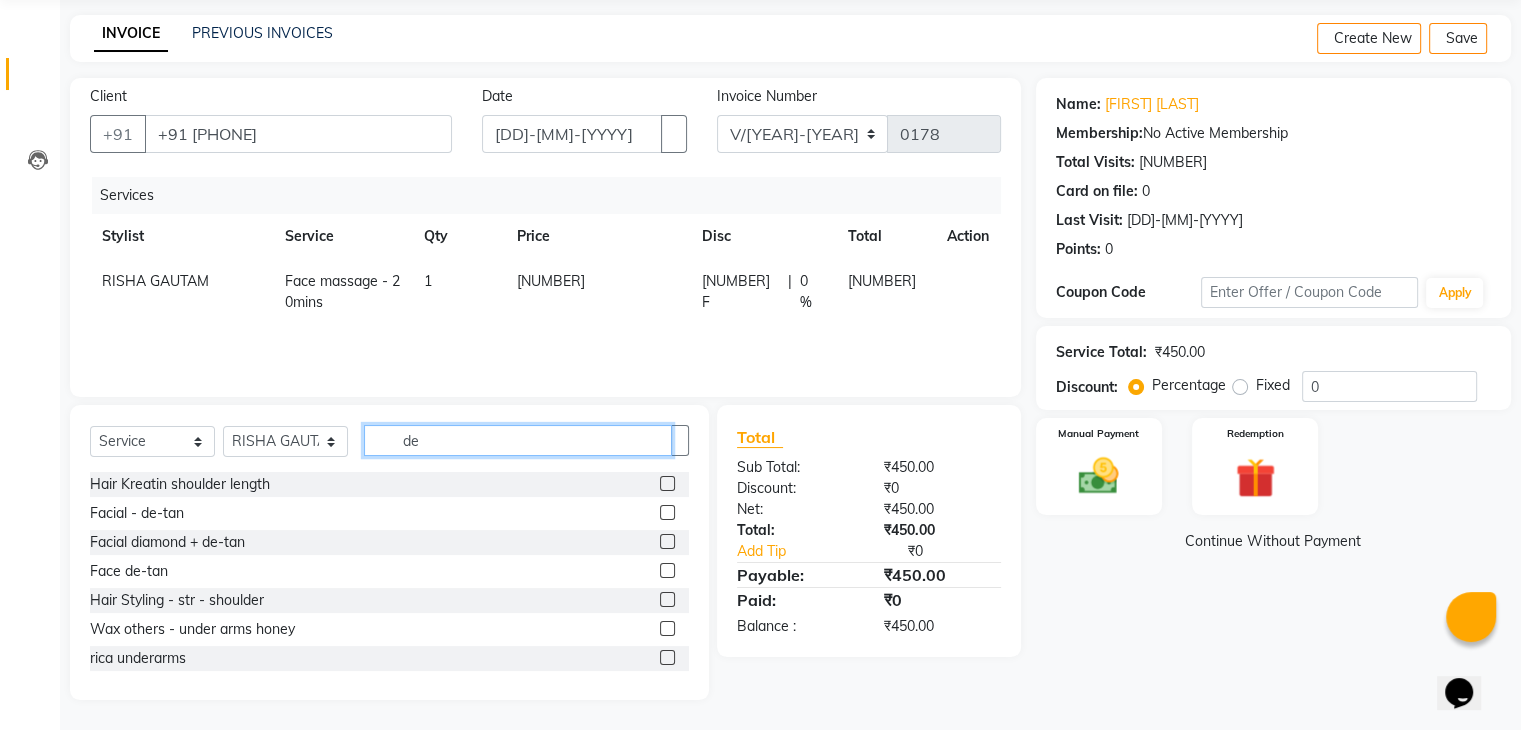 type on "de" 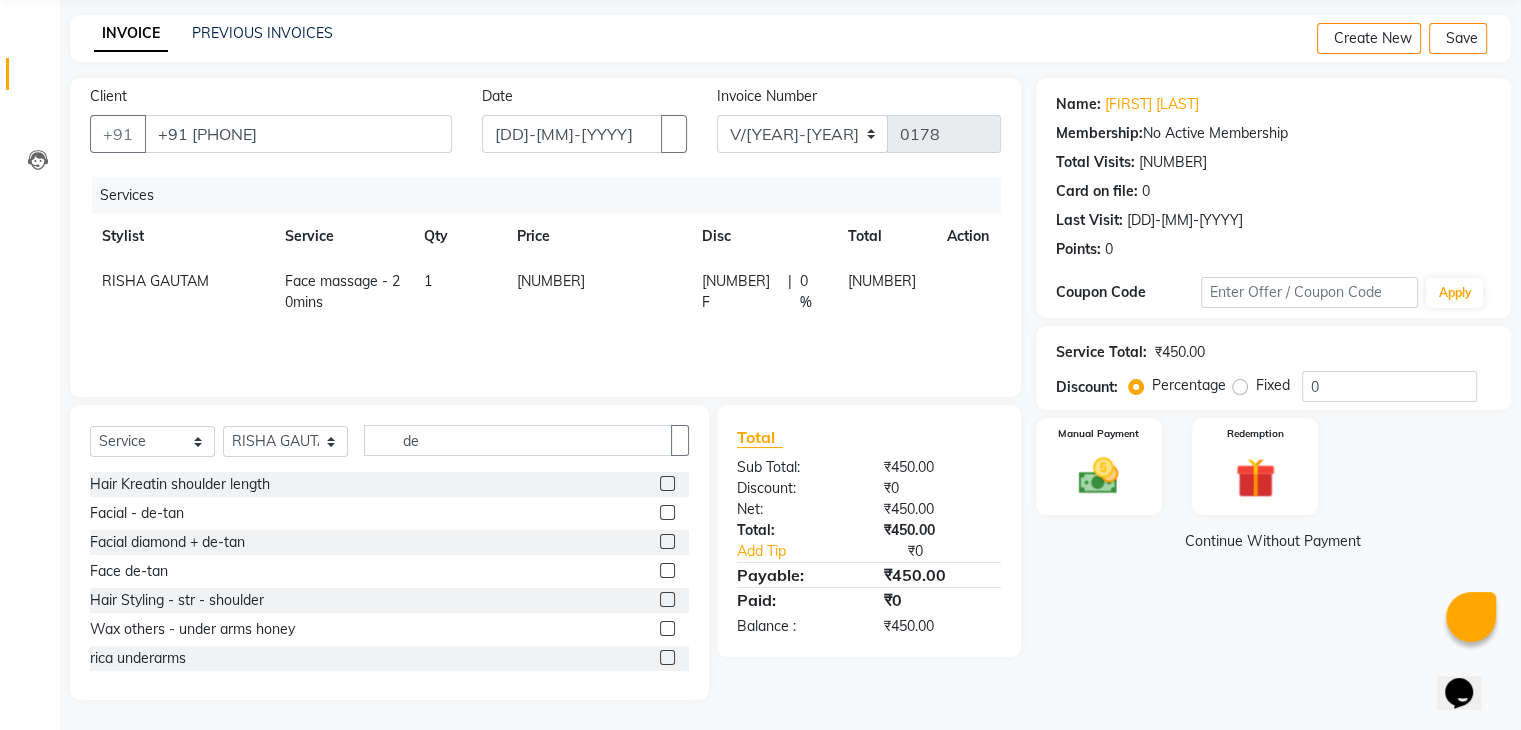click at bounding box center [674, 484] 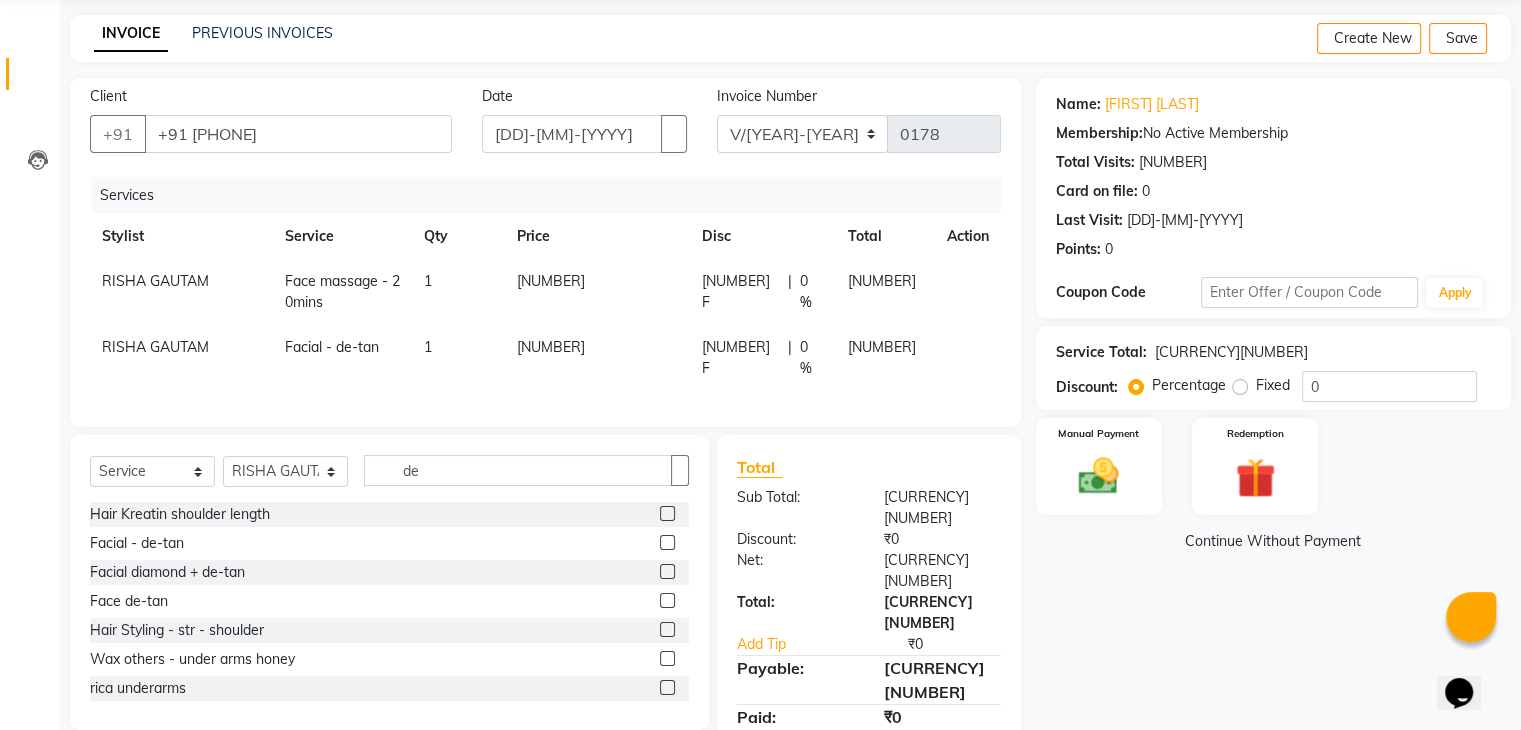 click on "Select Service Product Membership Package Voucher Prepaid Gift Card Select Stylist [FIRST] [LAST_NAME] [LOCATION] [FIRST] [LAST_NAME] de" at bounding box center (389, 478) 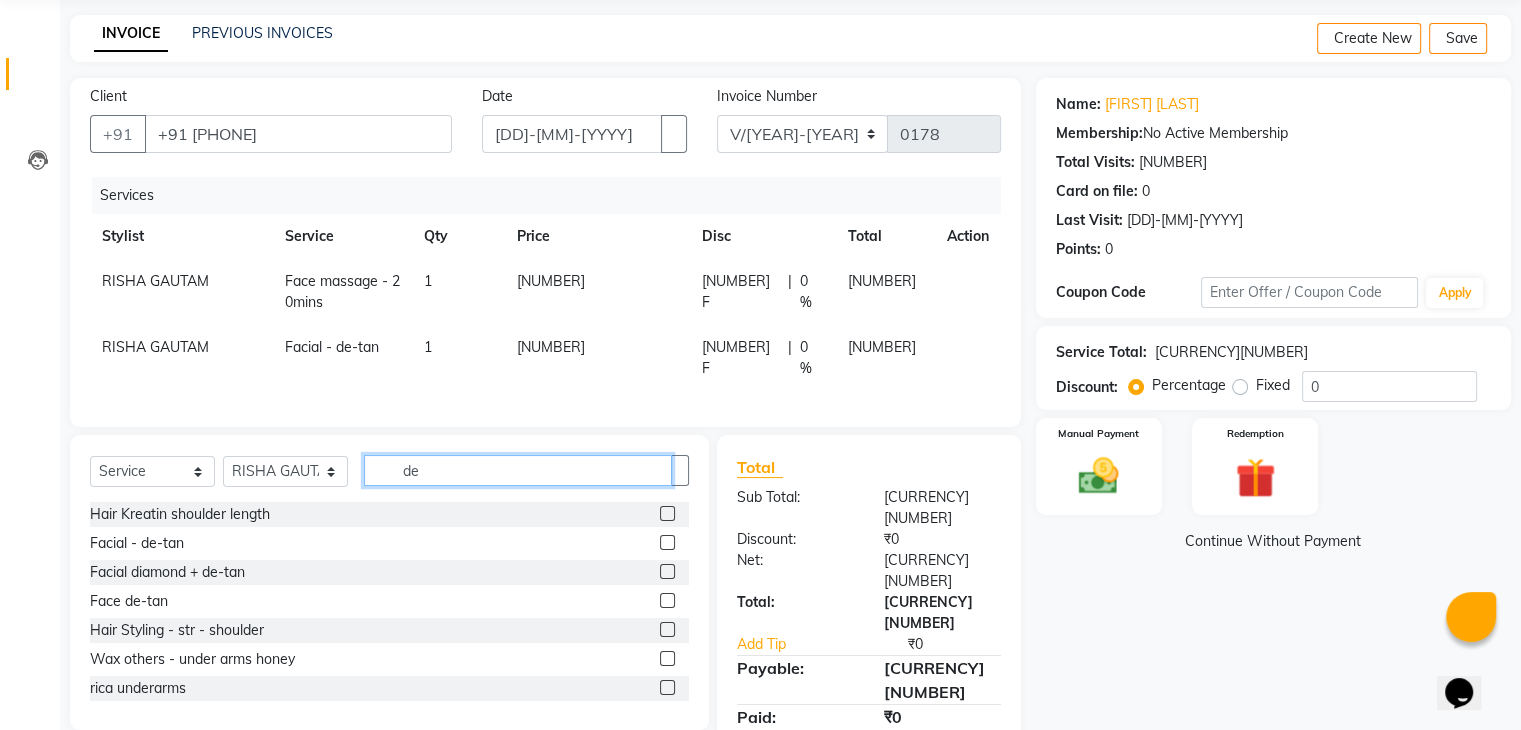 click on "de" at bounding box center (518, 470) 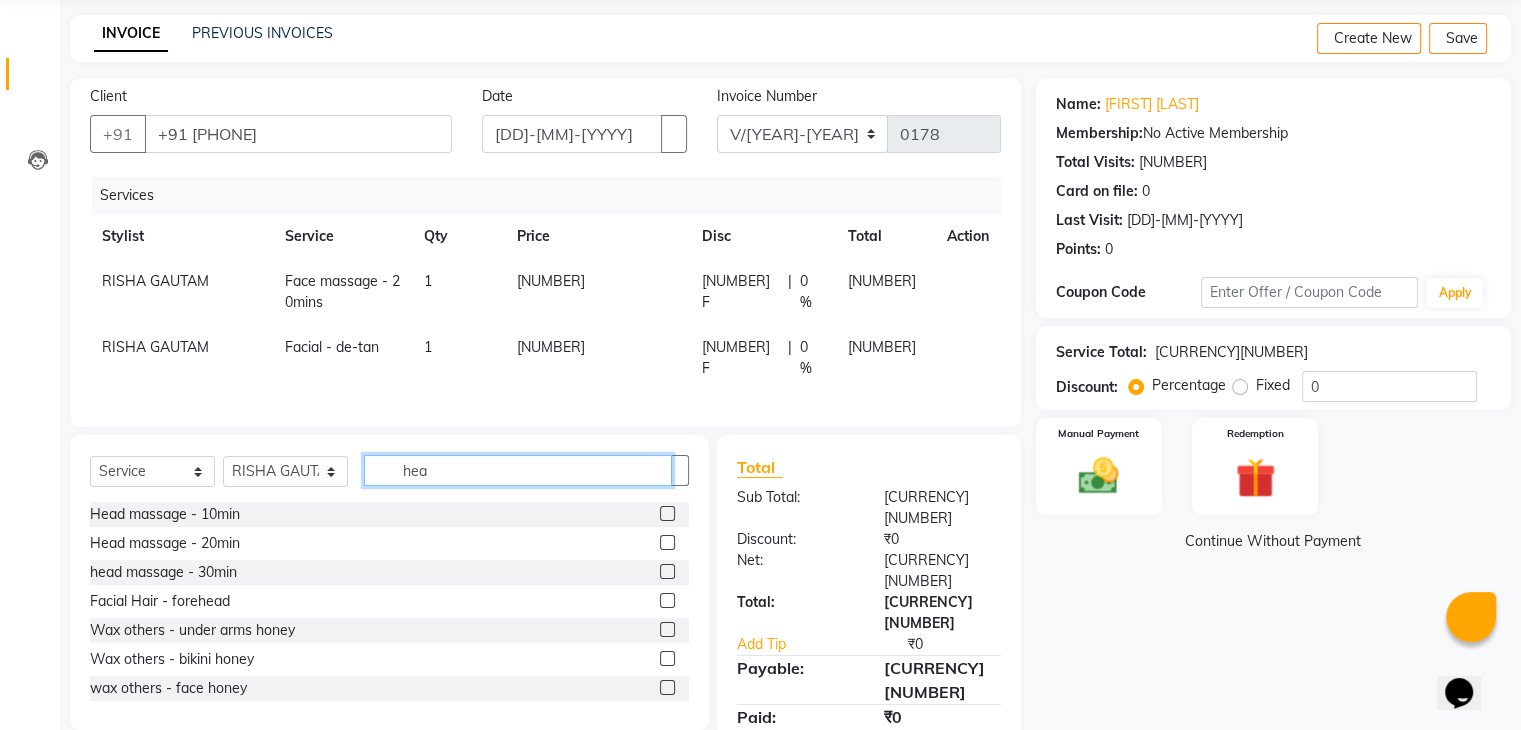scroll, scrollTop: 52, scrollLeft: 0, axis: vertical 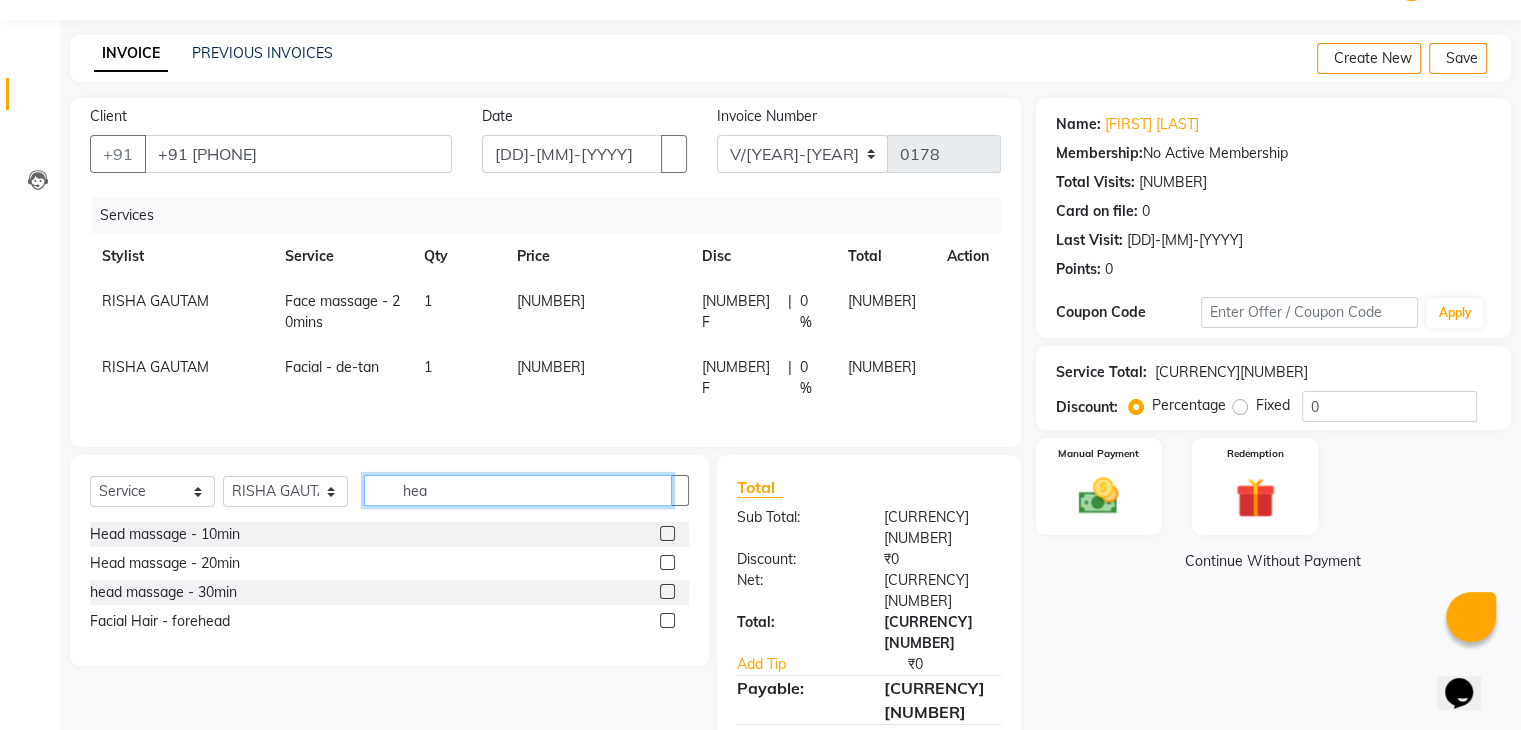 type on "hea" 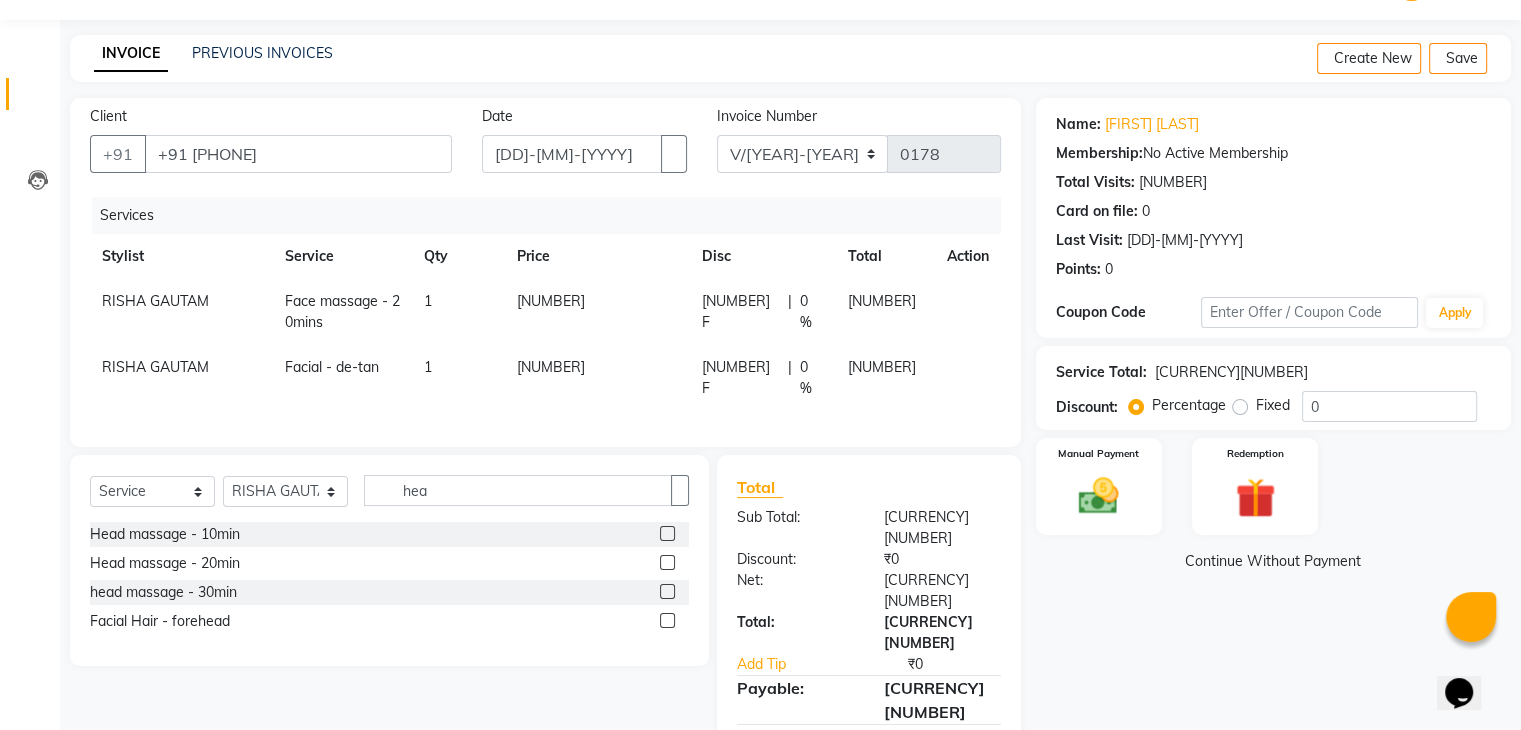 click at bounding box center (667, 562) 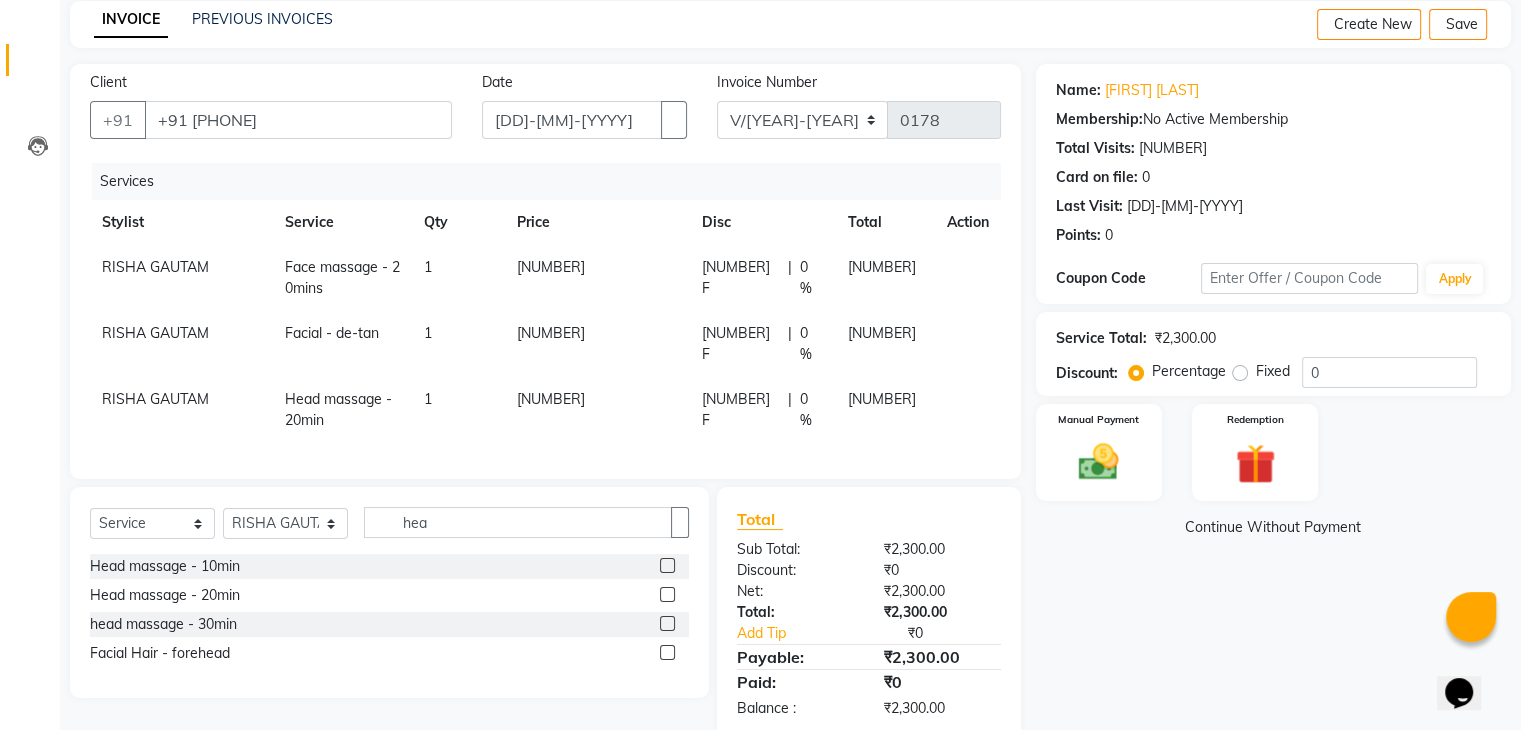 scroll, scrollTop: 119, scrollLeft: 0, axis: vertical 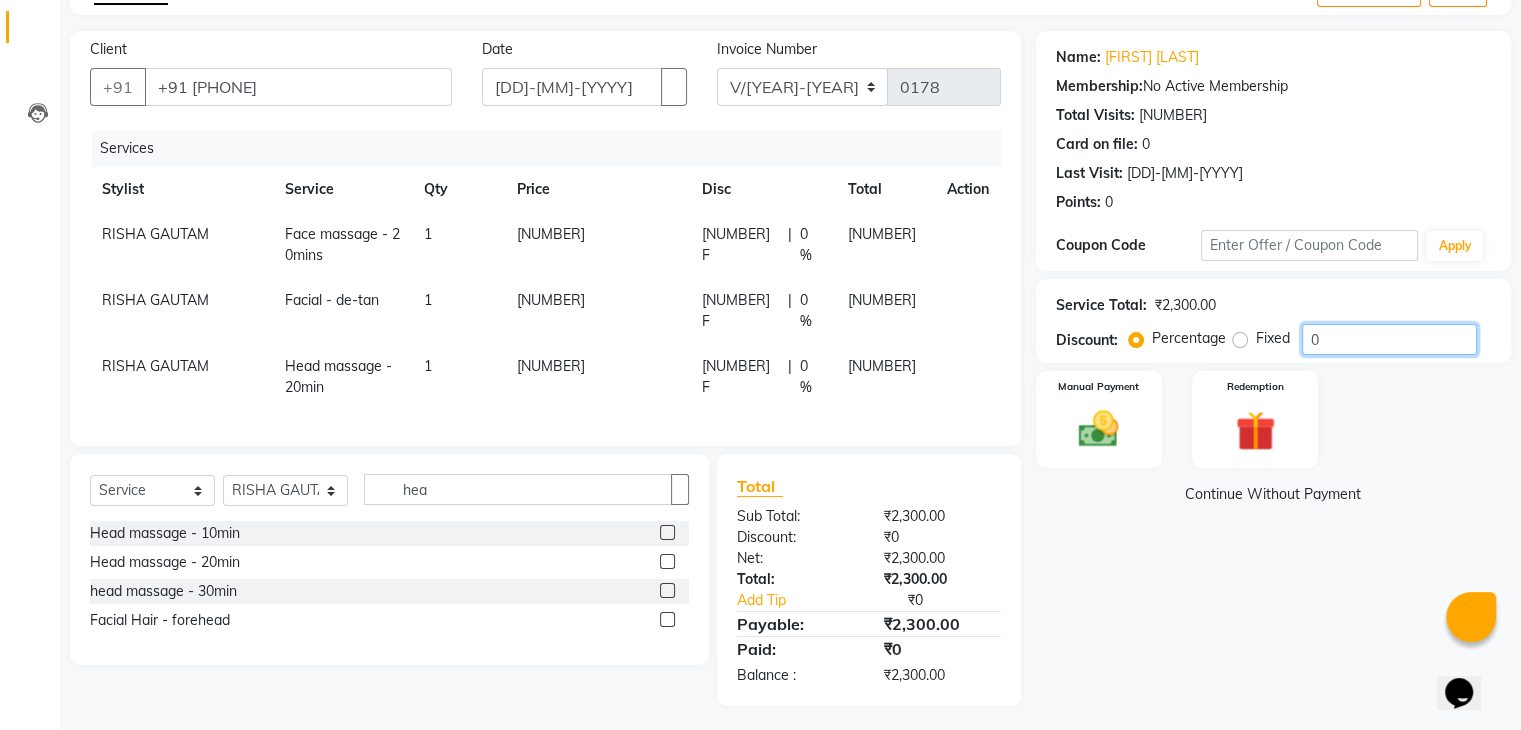 click on "0" at bounding box center [1389, 339] 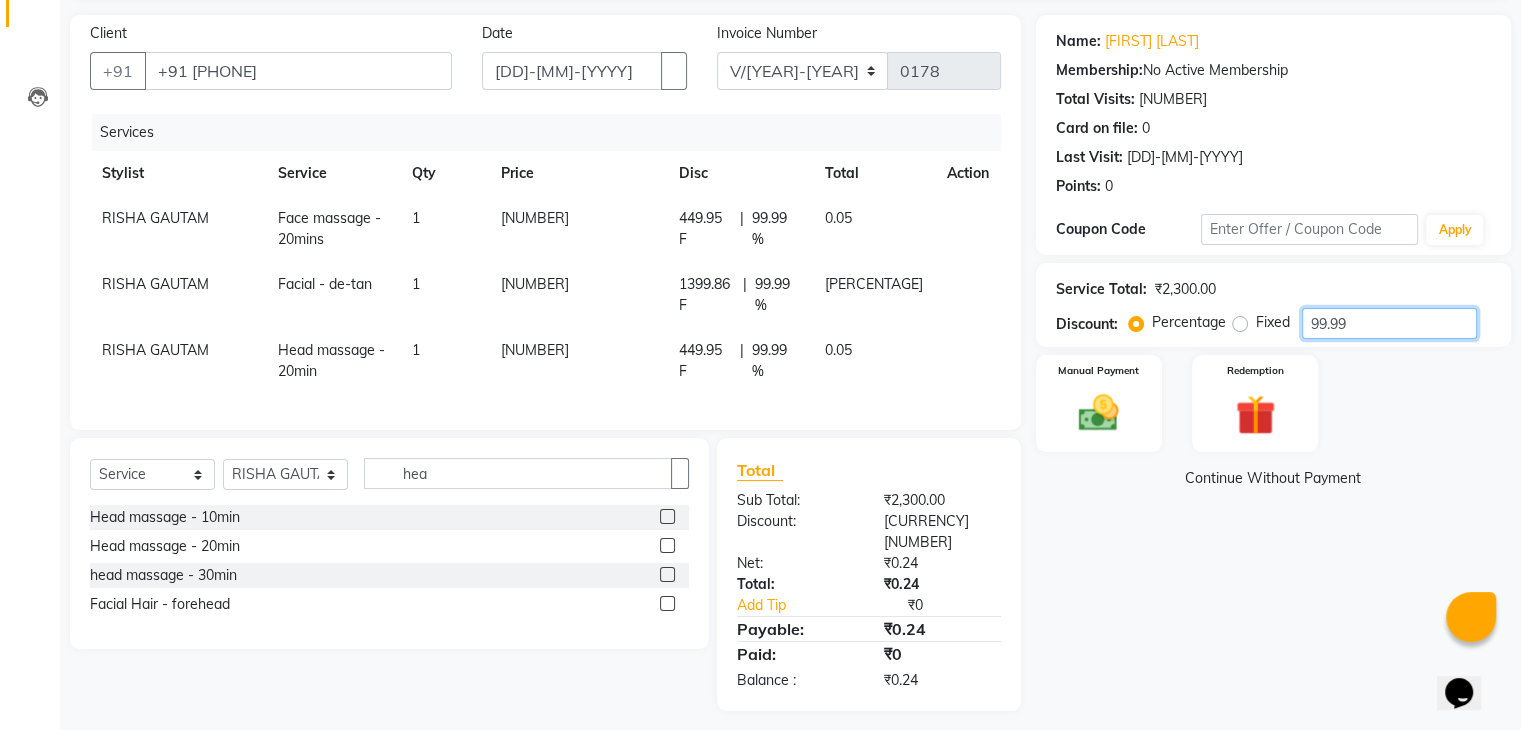 scroll, scrollTop: 140, scrollLeft: 0, axis: vertical 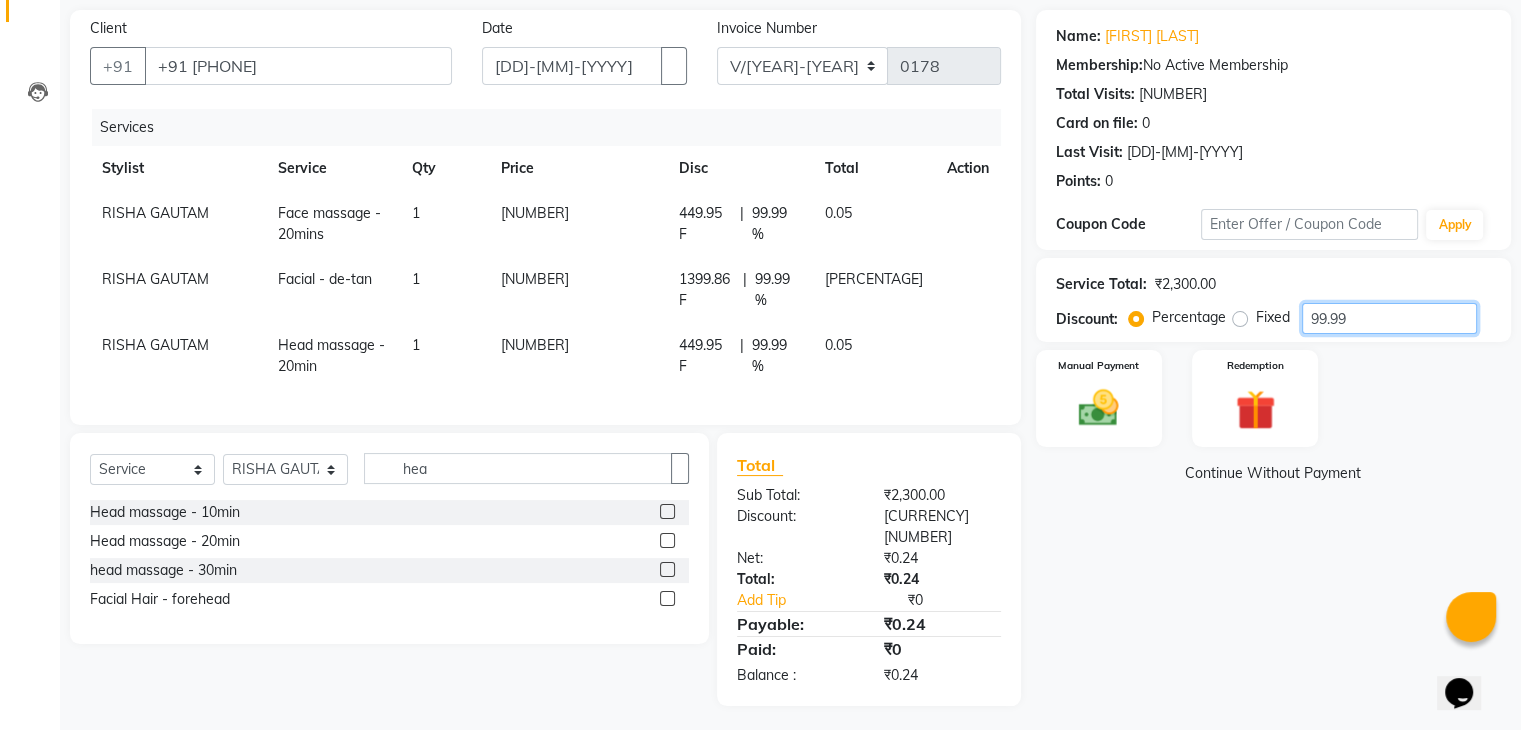 type on "99.99" 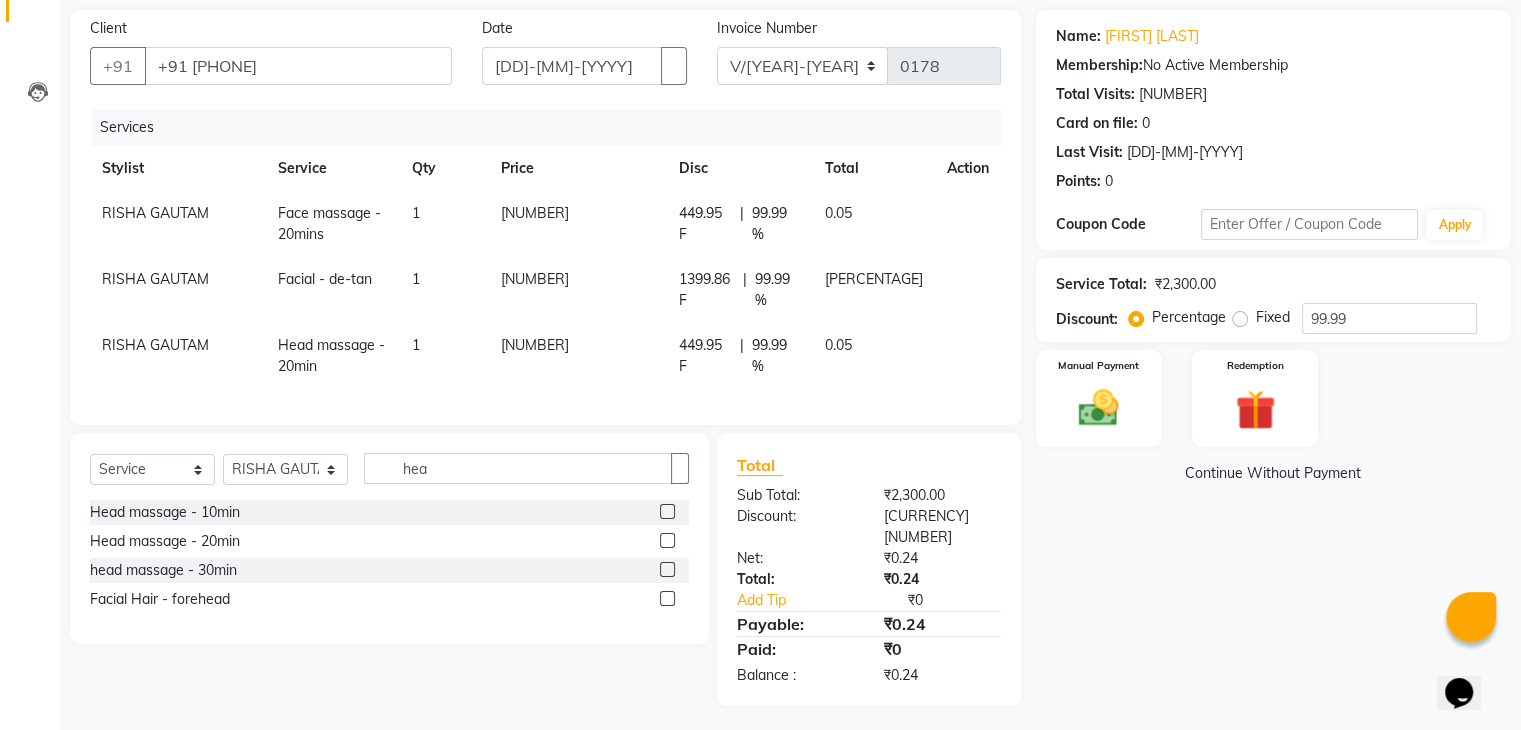 click on "RISHA GAUTAM" at bounding box center (155, 213) 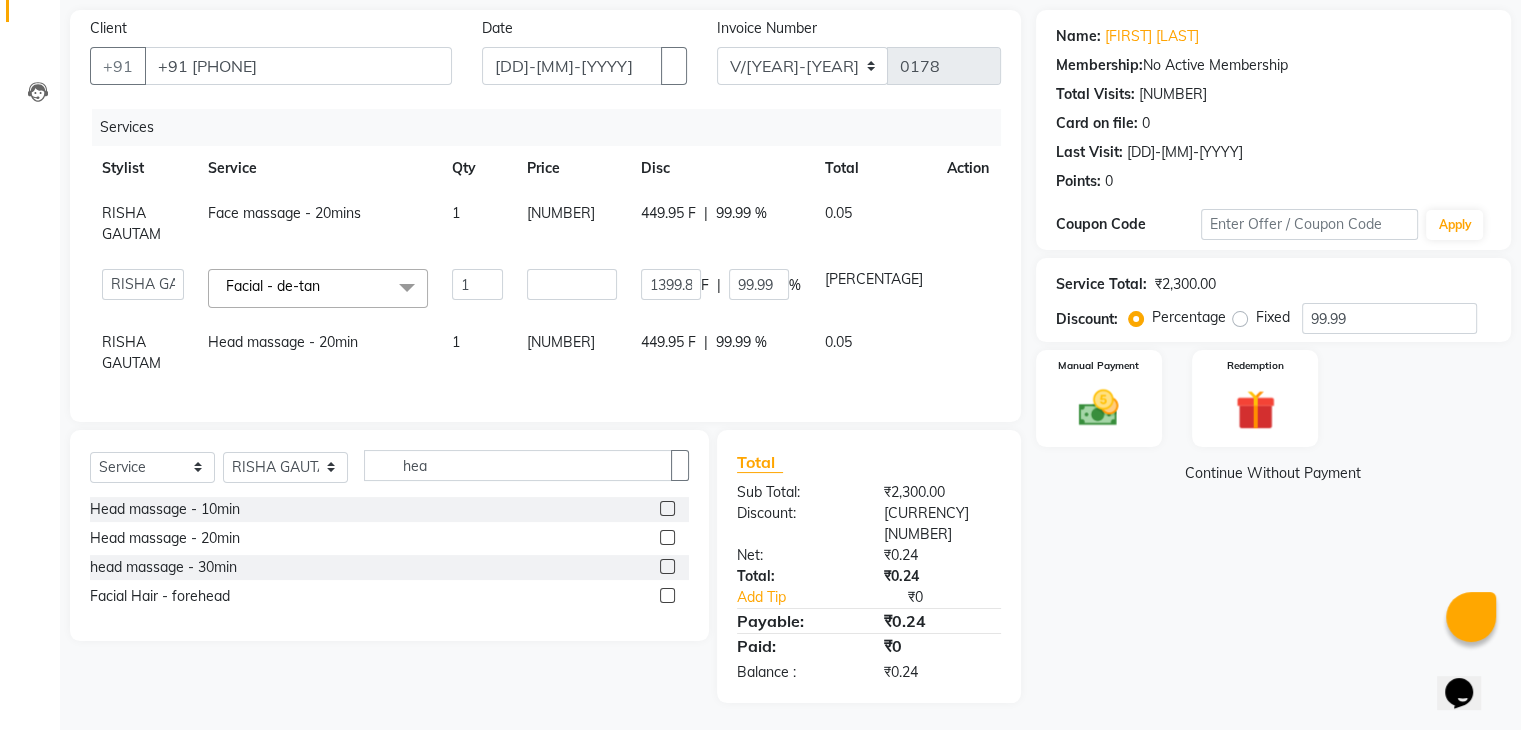 click at bounding box center [184, 224] 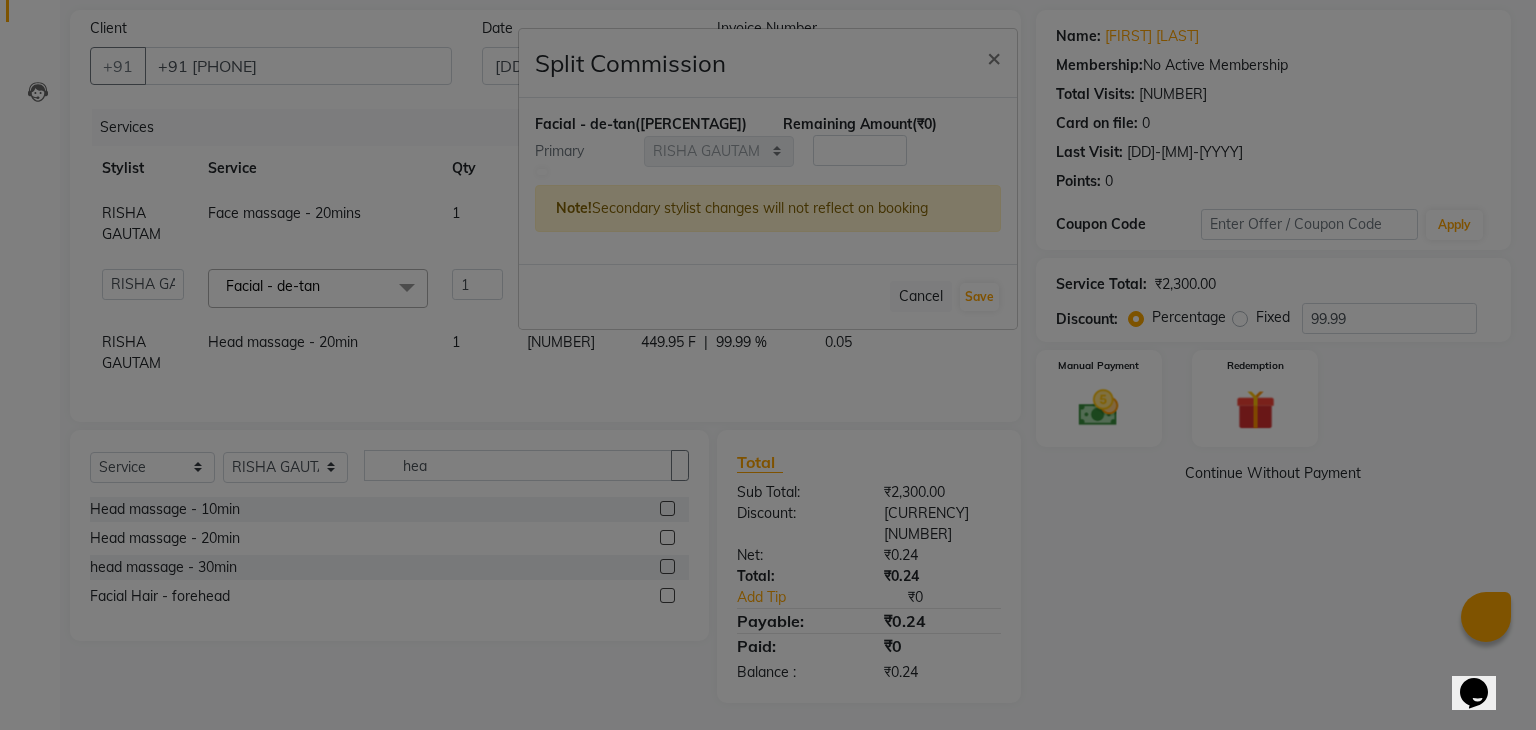 click on "Split Commission × [SERVICE] ([CURRENCY]) Remaining Amount  ([CURRENCY]) Primary Select  Ali   mahalaxmi   RISHA  GAUTAM [CURRENCY] Note!  Secondary stylist changes will not reflect on booking   Cancel   Save" at bounding box center [768, 365] 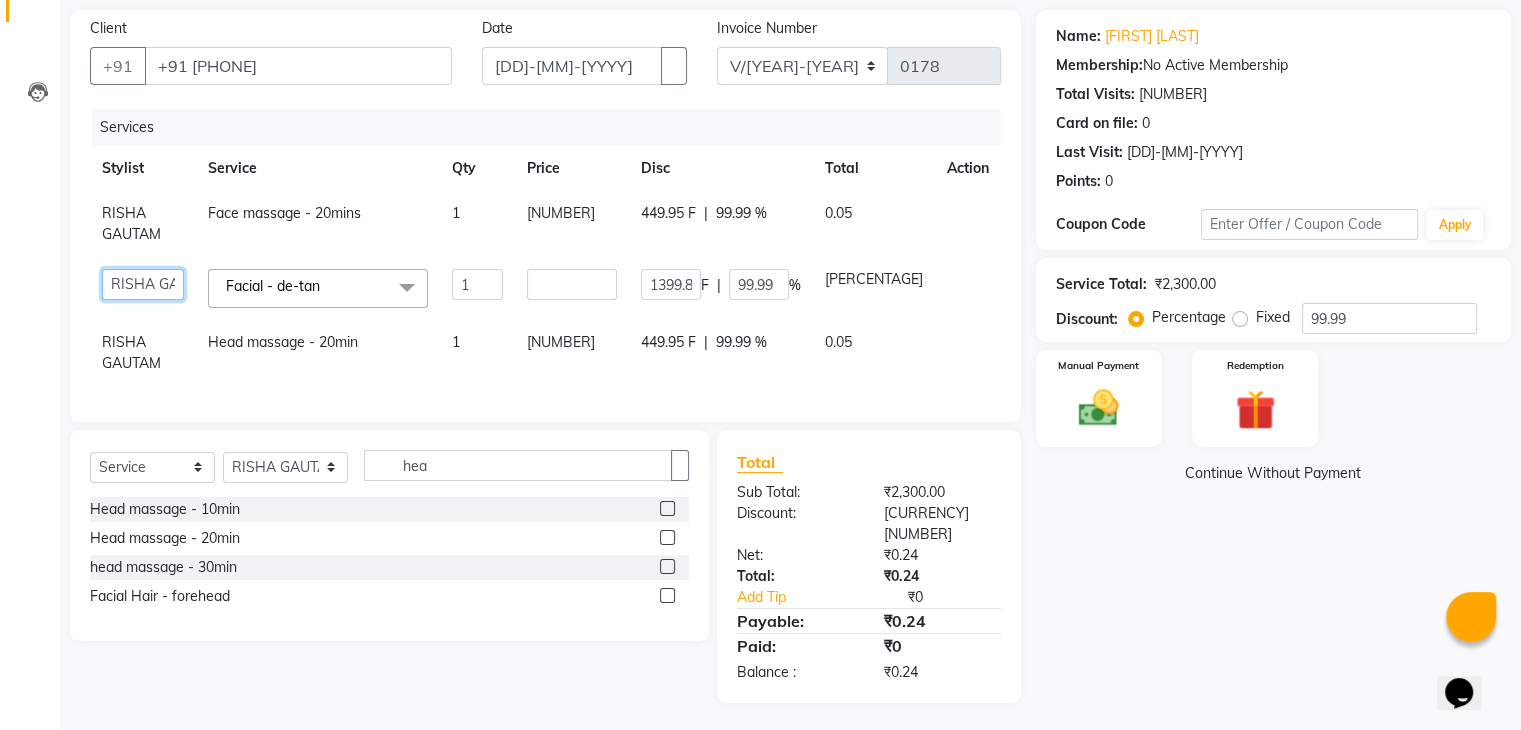 click on "[FIRST] [LAST_NAME] [LOCATION] [FIRST] [LAST_NAME]" at bounding box center [143, 284] 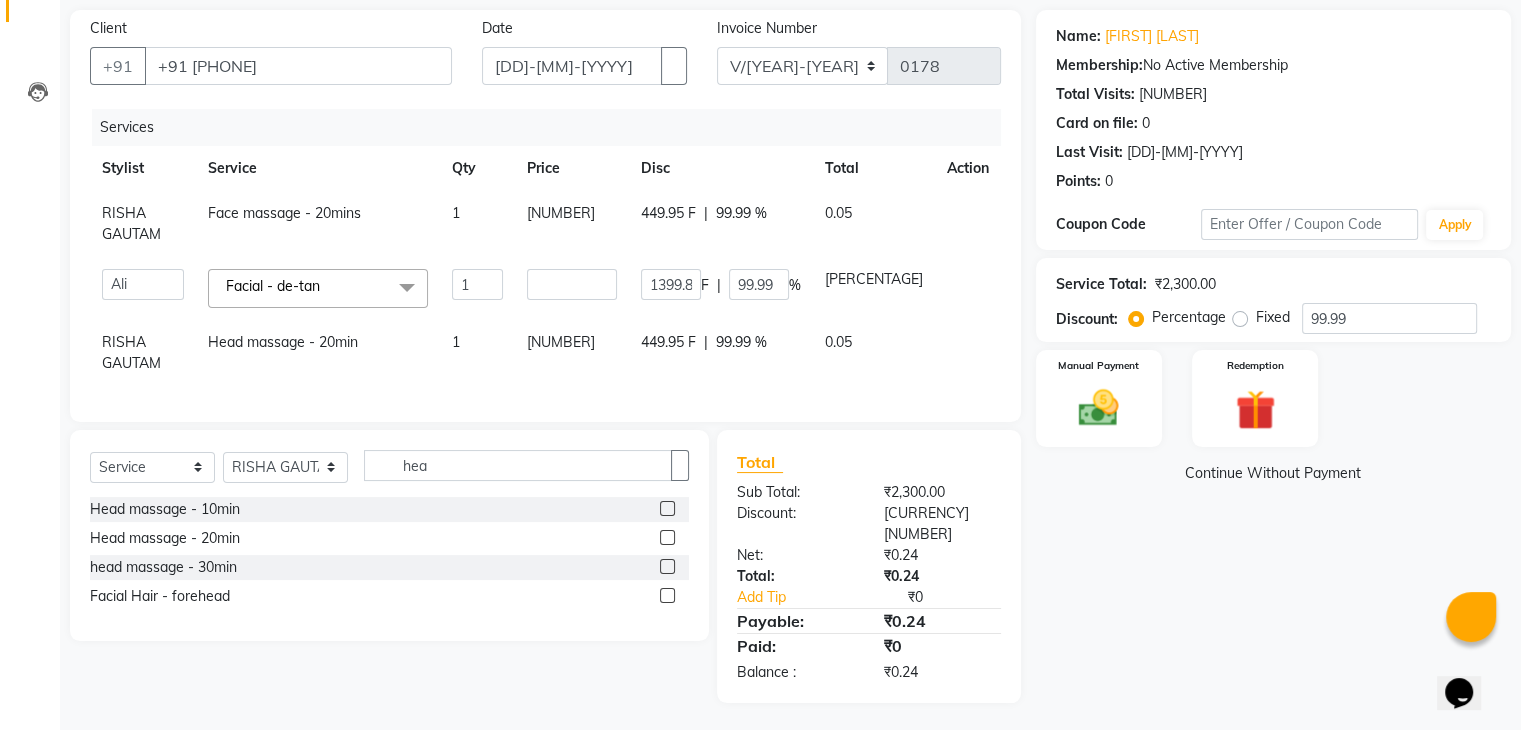 click on "RISHA GAUTAM" at bounding box center [131, 223] 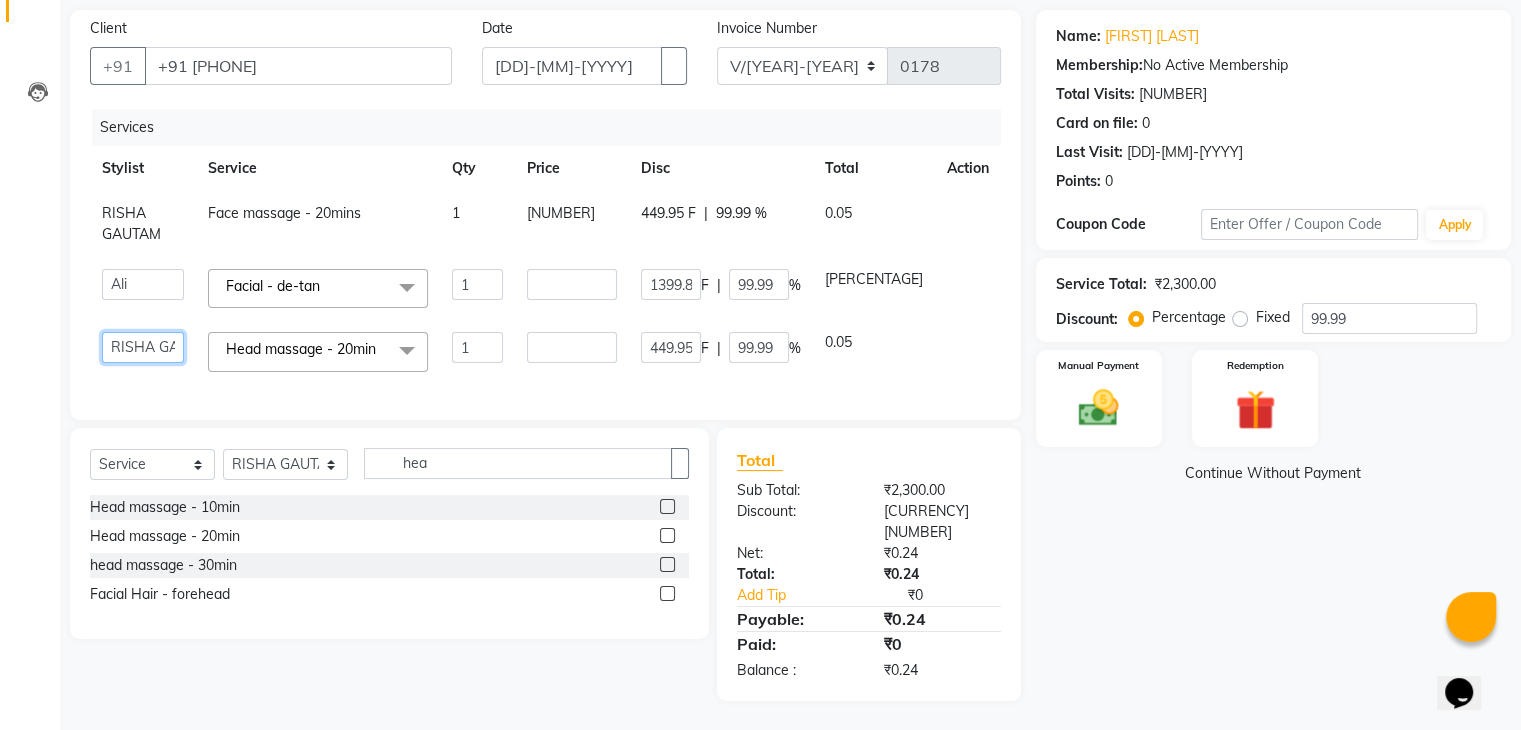 click on "[FIRST] [LAST_NAME] [LOCATION] [FIRST] [LAST_NAME]" at bounding box center [143, 284] 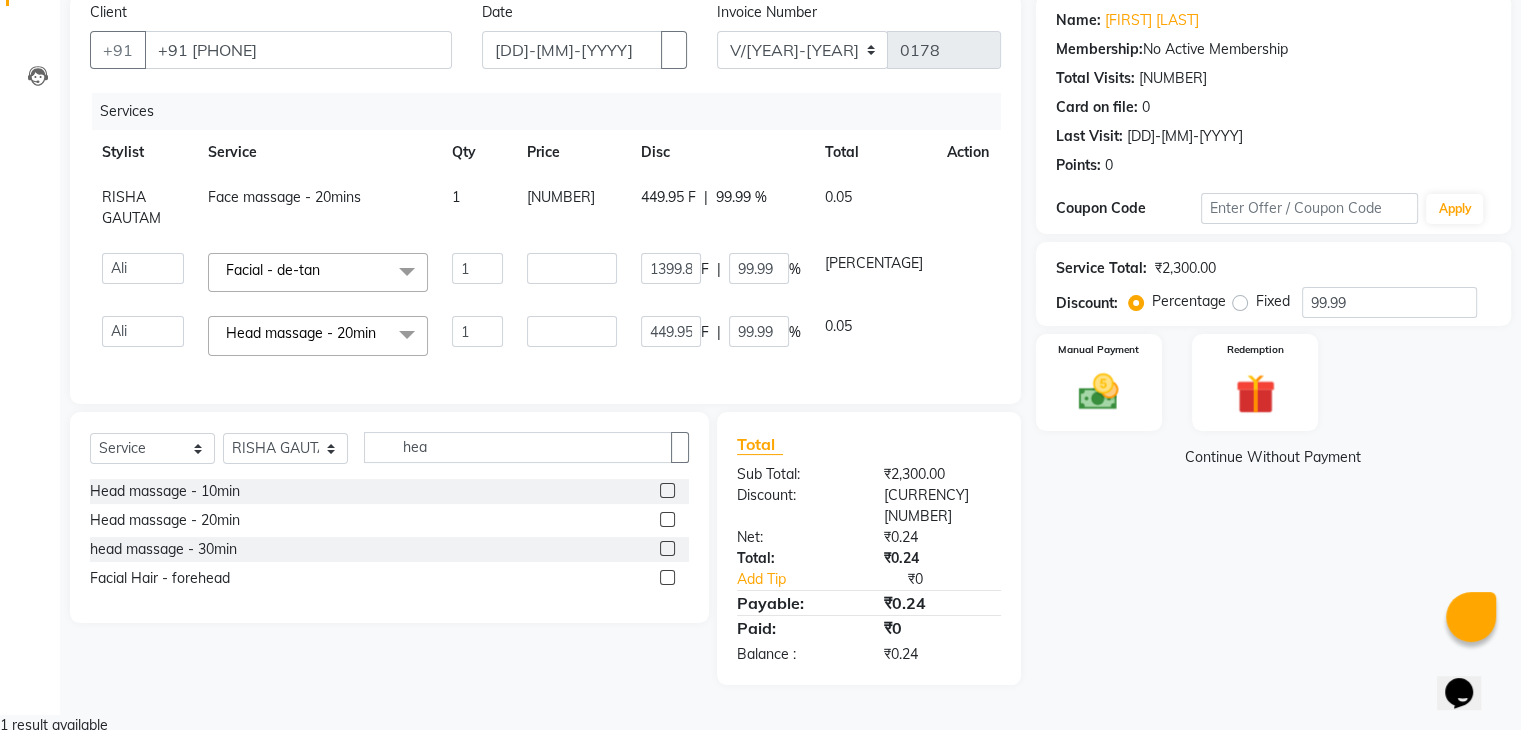 scroll, scrollTop: 160, scrollLeft: 0, axis: vertical 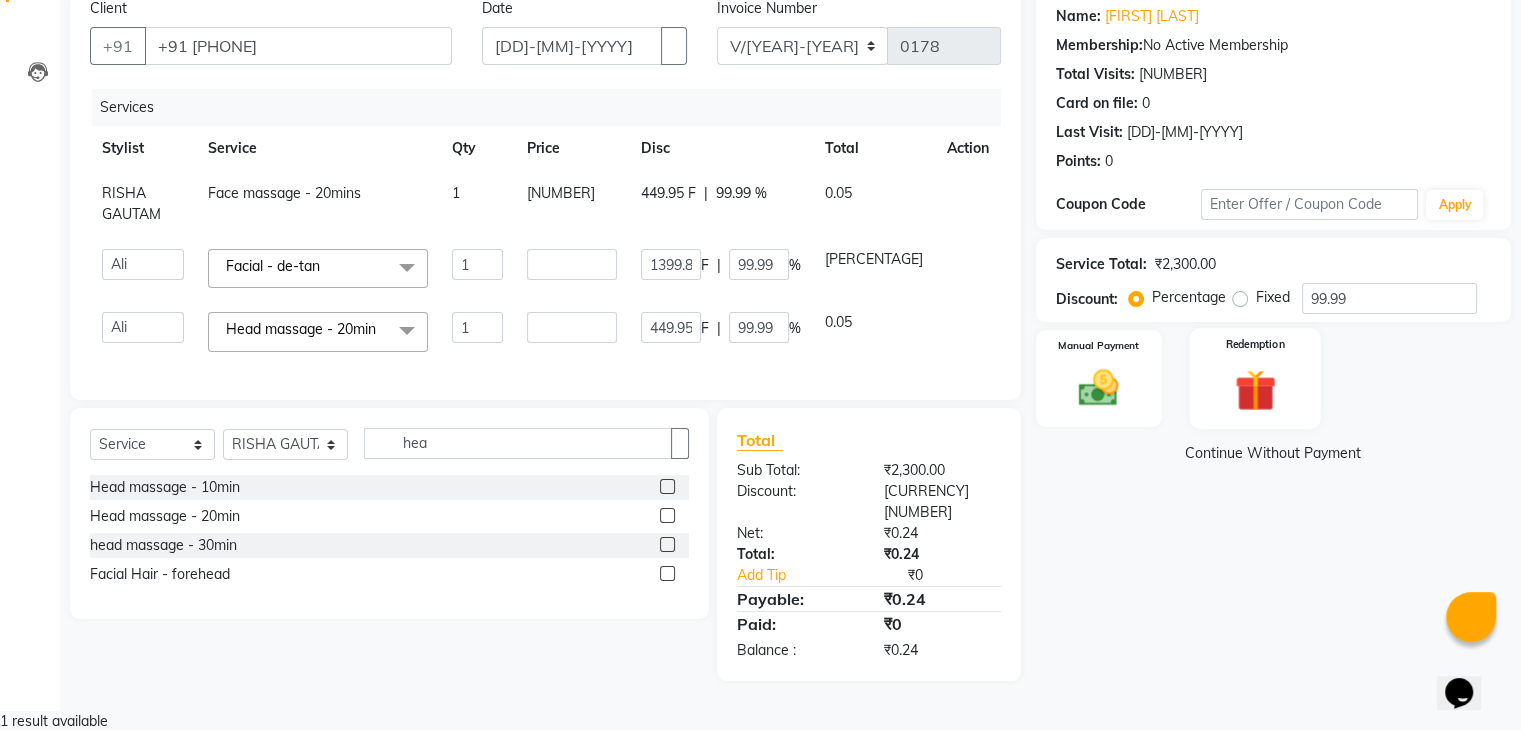drag, startPoint x: 1088, startPoint y: 403, endPoint x: 1265, endPoint y: 408, distance: 177.0706 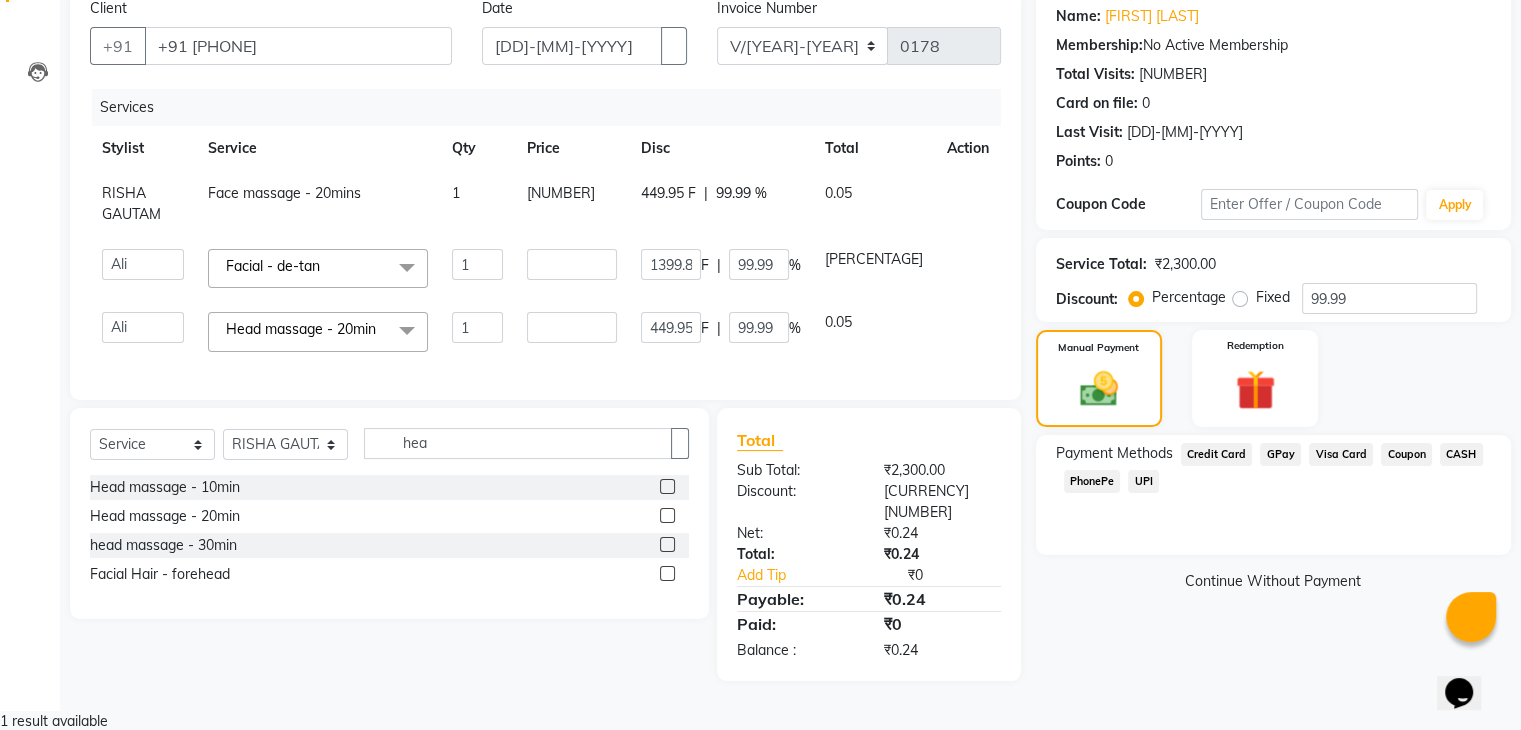 click on "CASH" at bounding box center [1217, 454] 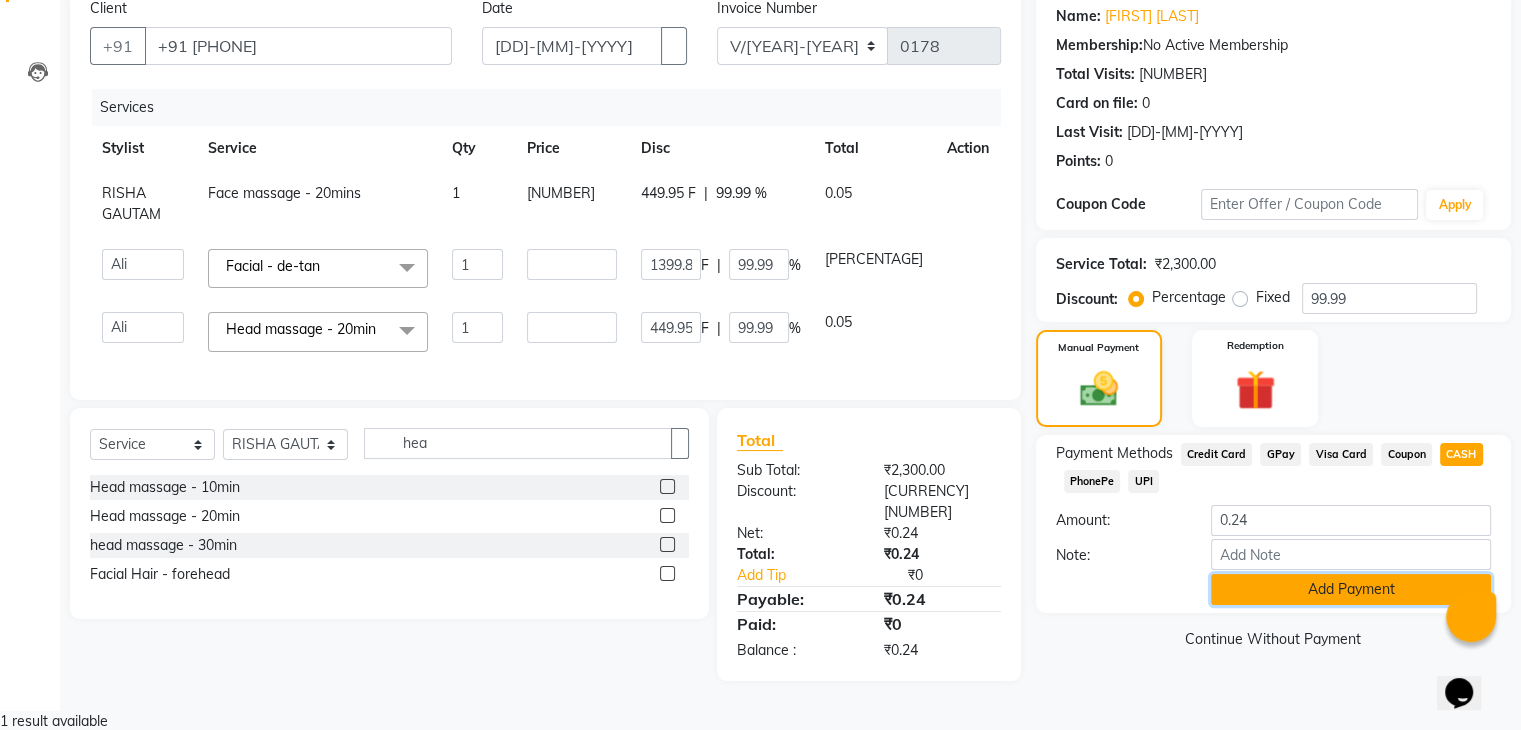 click on "Add Payment" at bounding box center [1351, 589] 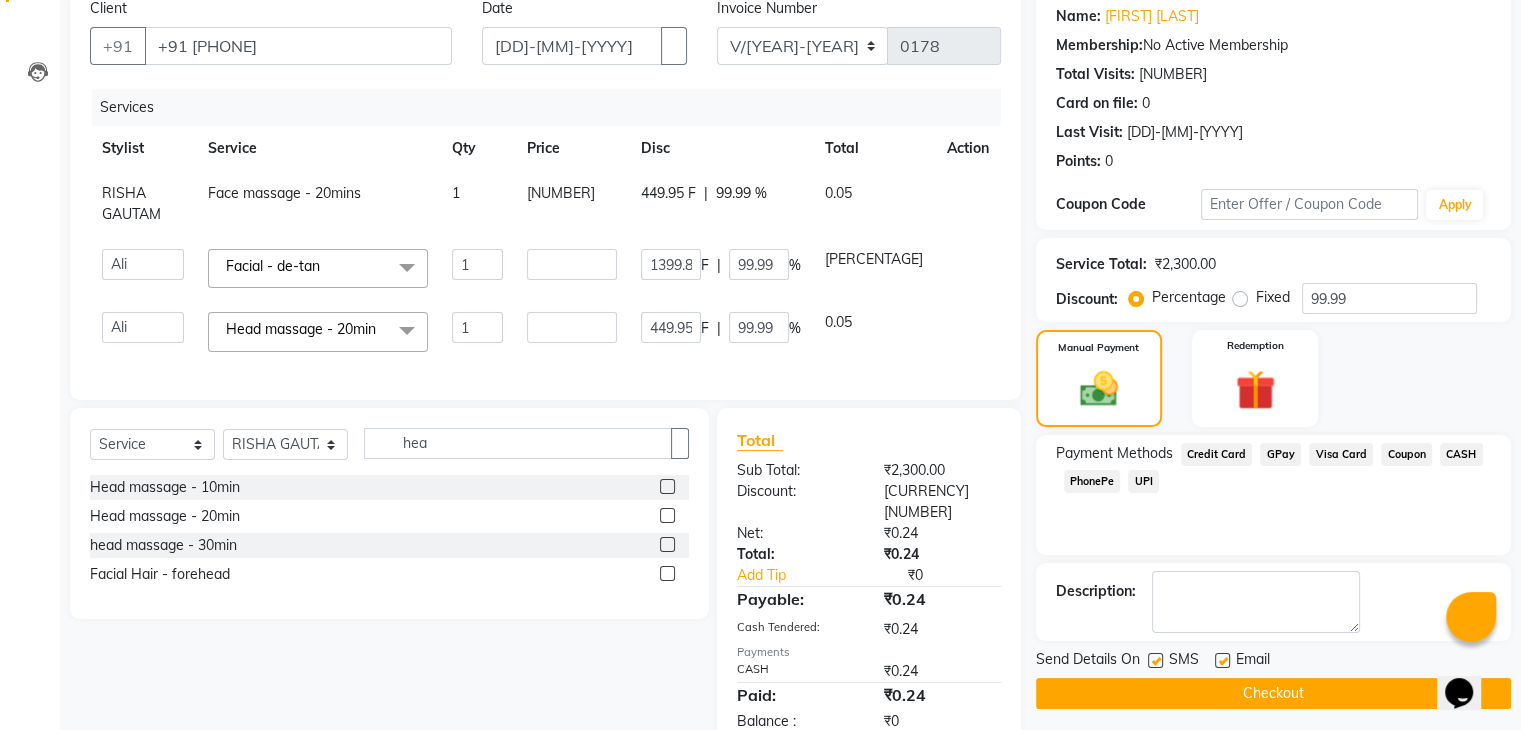 scroll, scrollTop: 231, scrollLeft: 0, axis: vertical 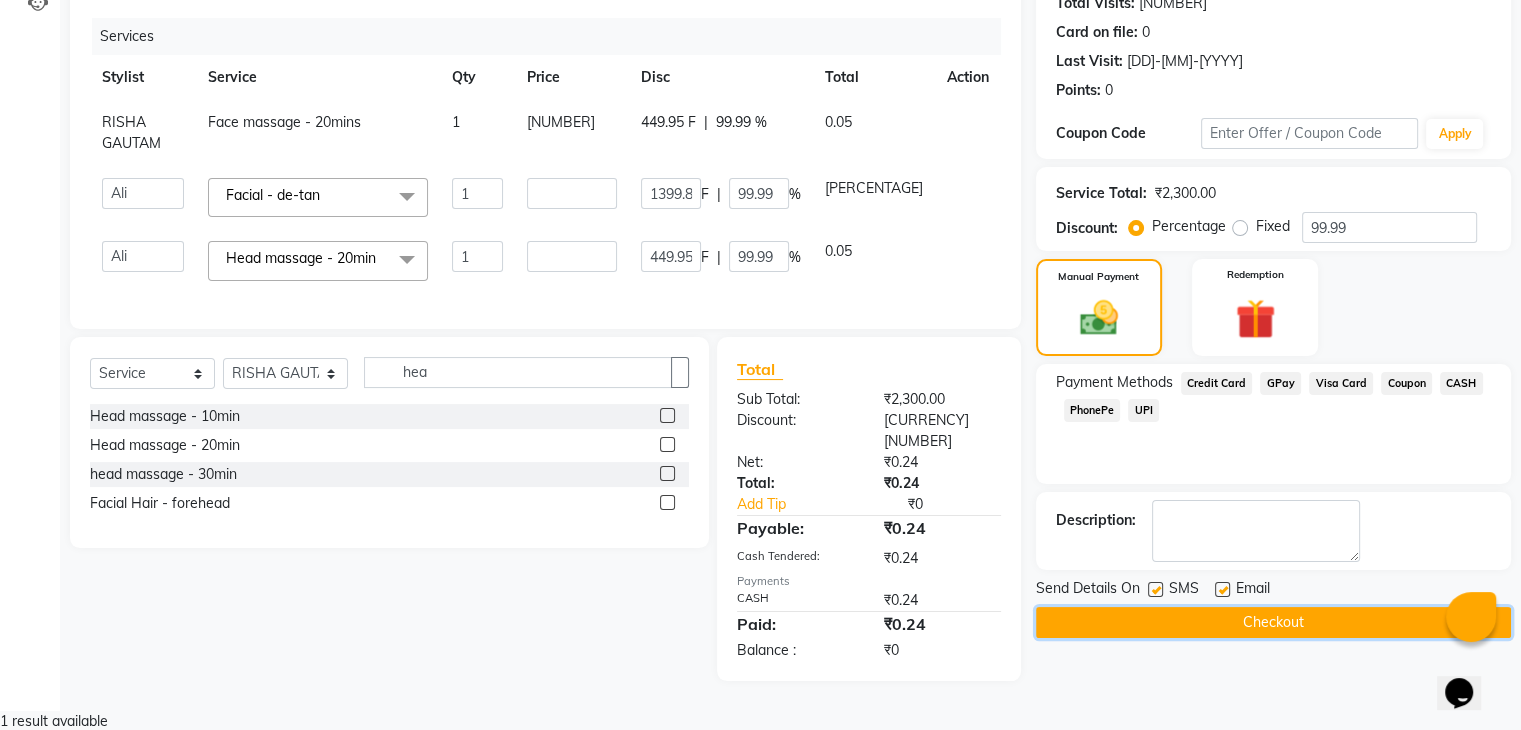 click on "Checkout" at bounding box center [1273, 622] 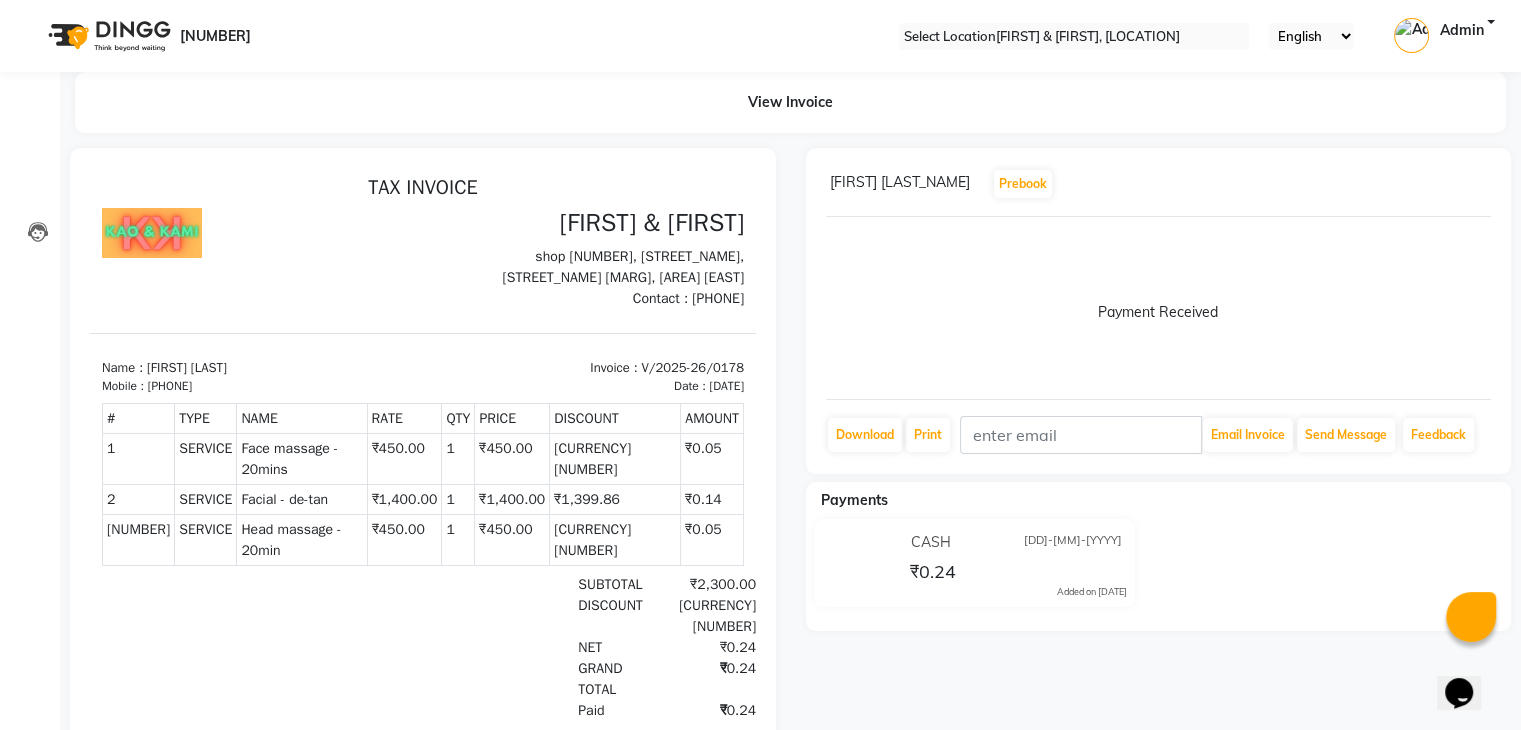 scroll, scrollTop: 0, scrollLeft: 0, axis: both 